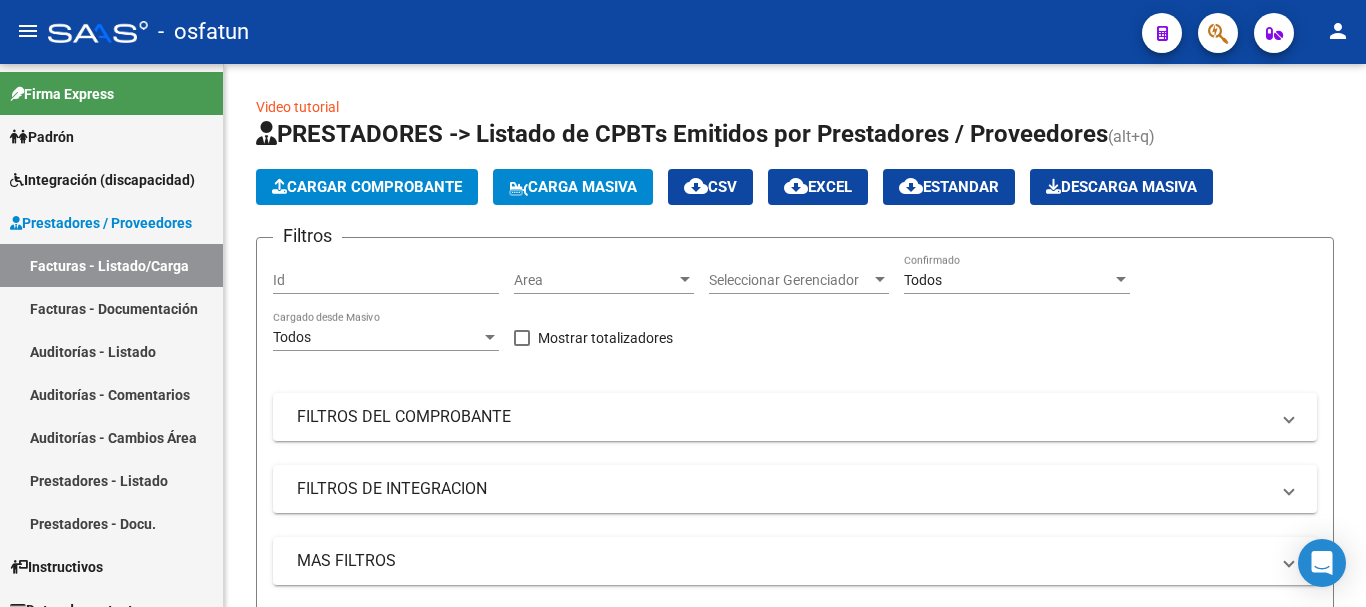 scroll, scrollTop: 0, scrollLeft: 0, axis: both 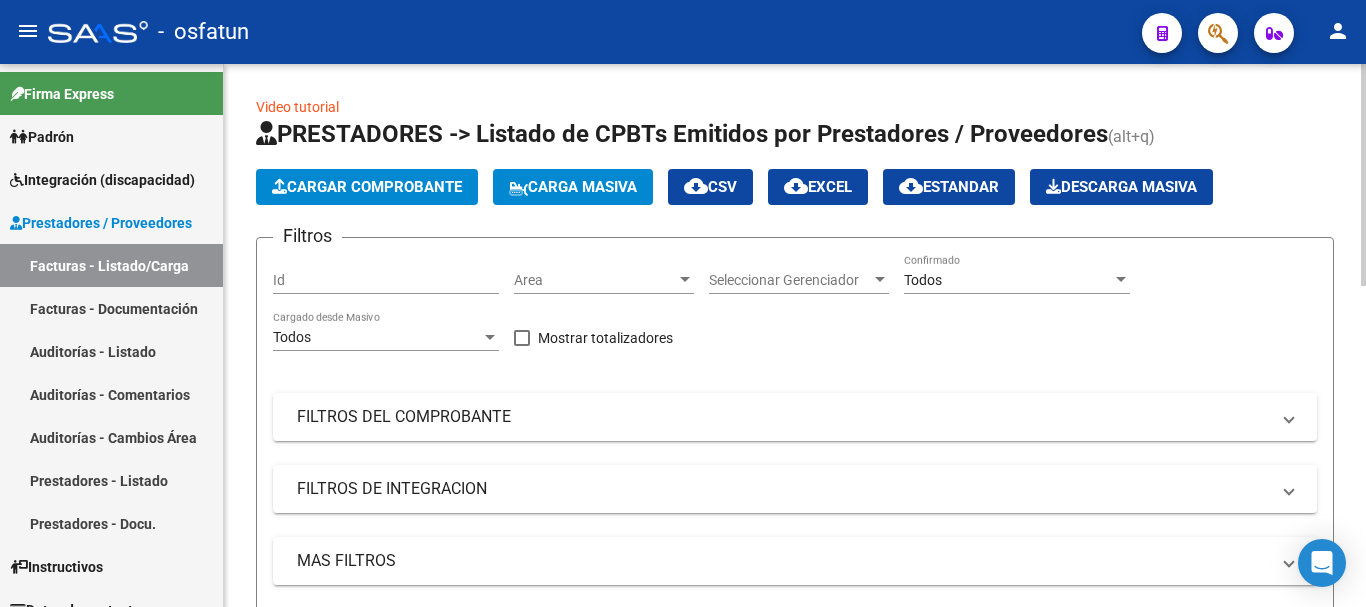 click on "Cargar Comprobante" 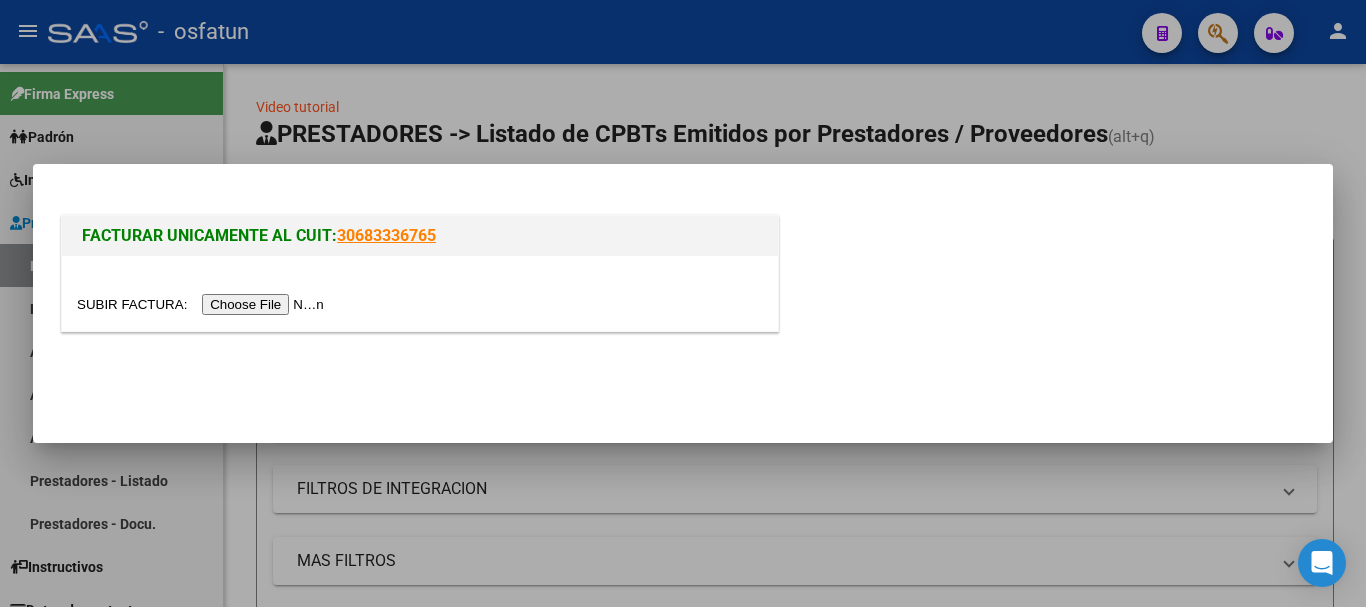 click at bounding box center (203, 304) 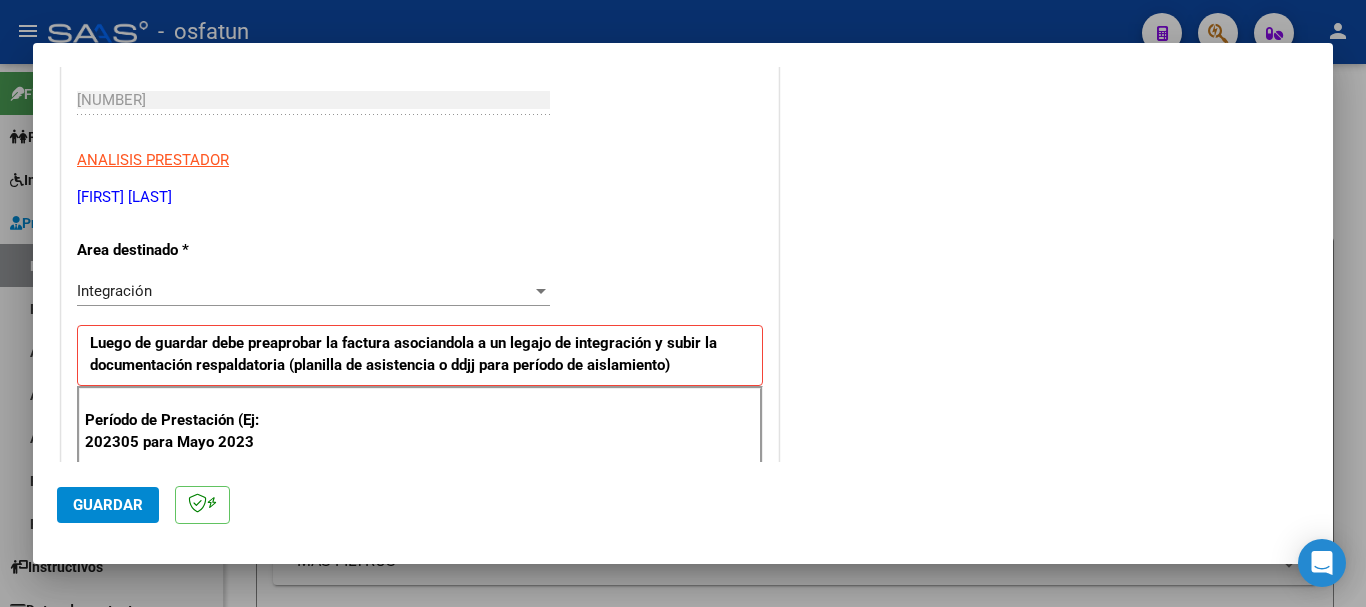 scroll, scrollTop: 400, scrollLeft: 0, axis: vertical 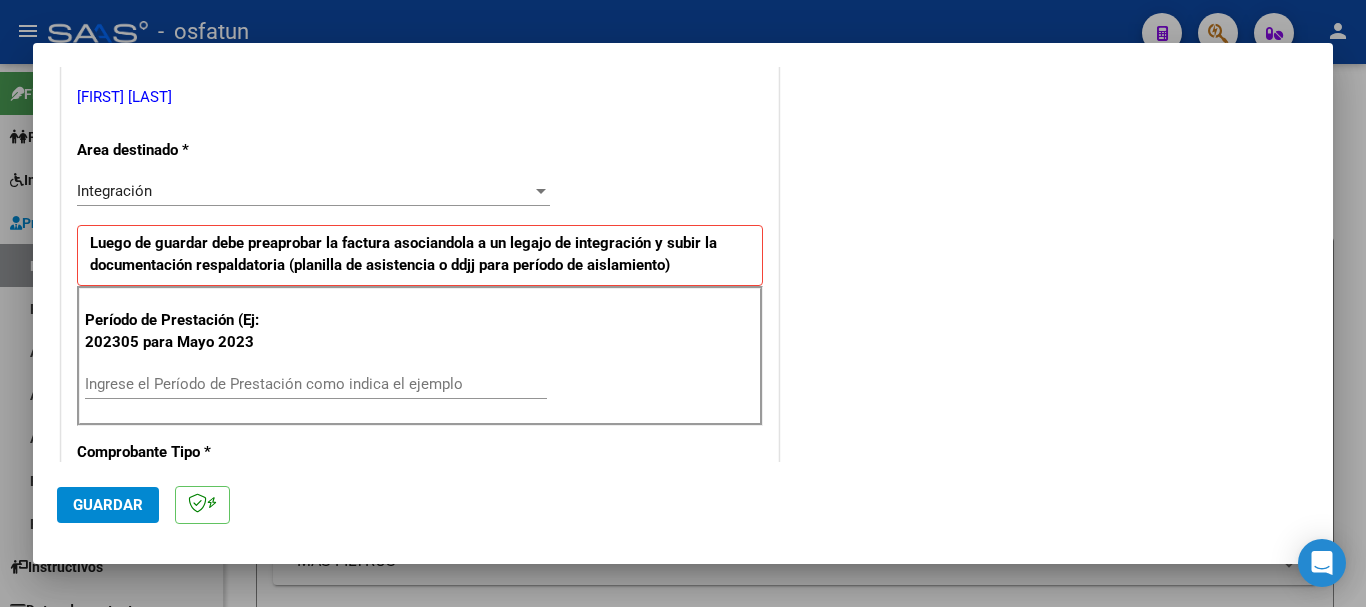 click on "Ingrese el Período de Prestación como indica el ejemplo" at bounding box center [316, 384] 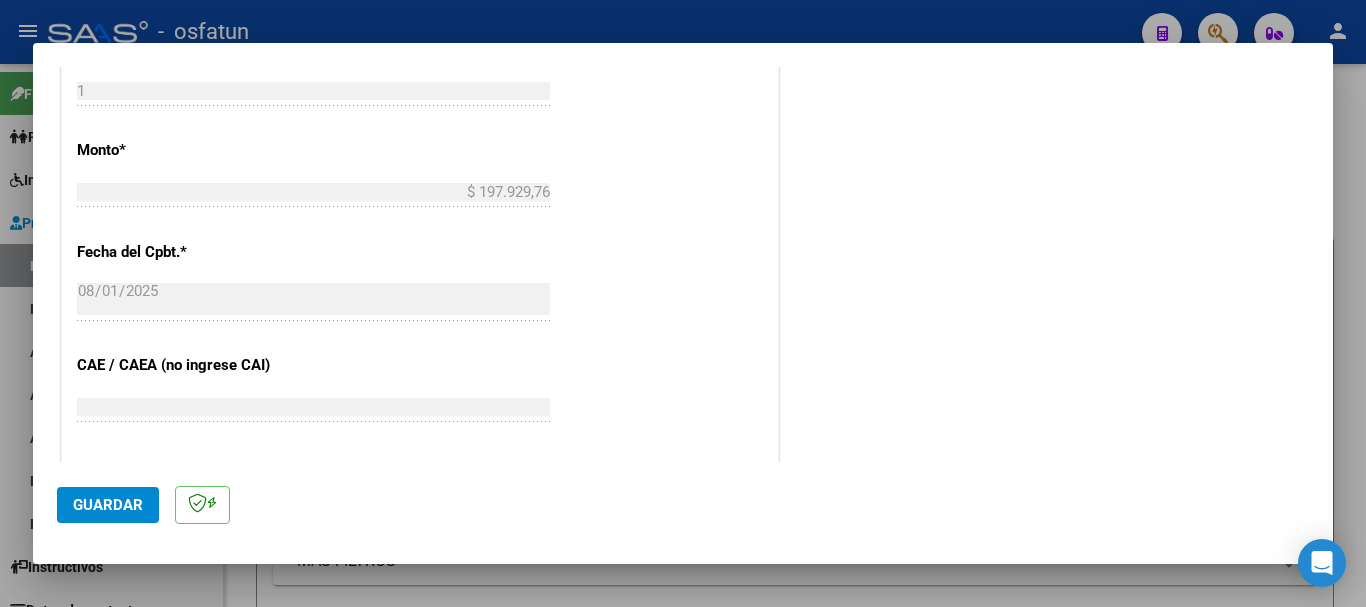 scroll, scrollTop: 1200, scrollLeft: 0, axis: vertical 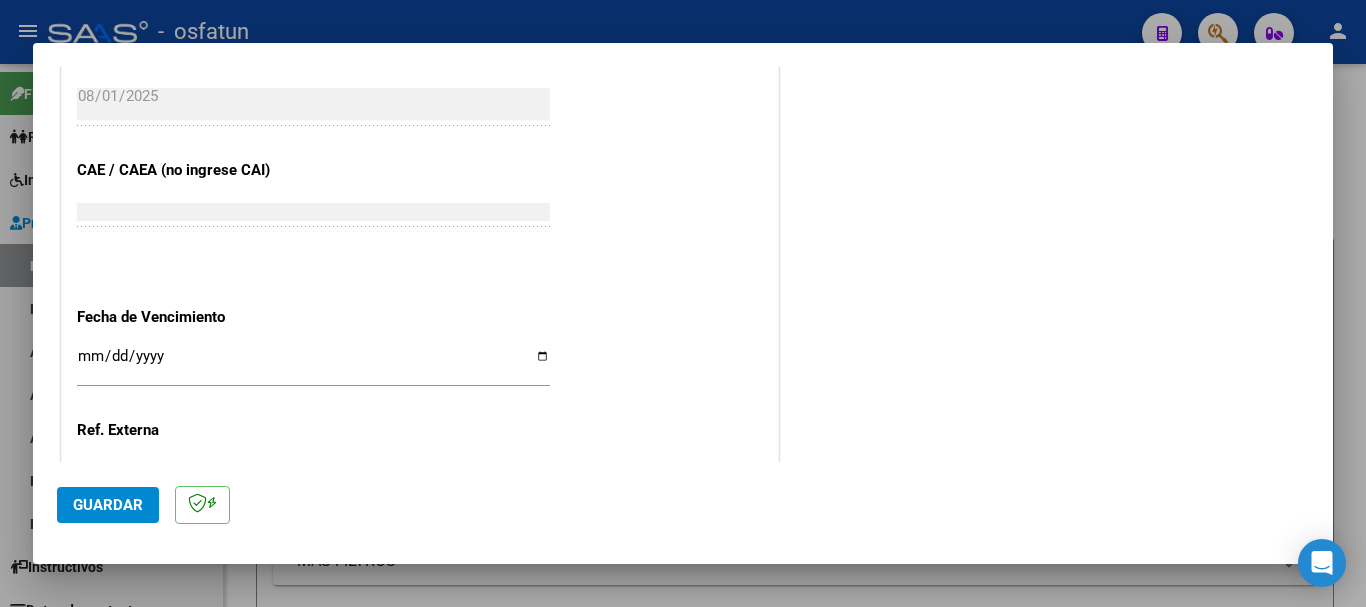 type on "202501" 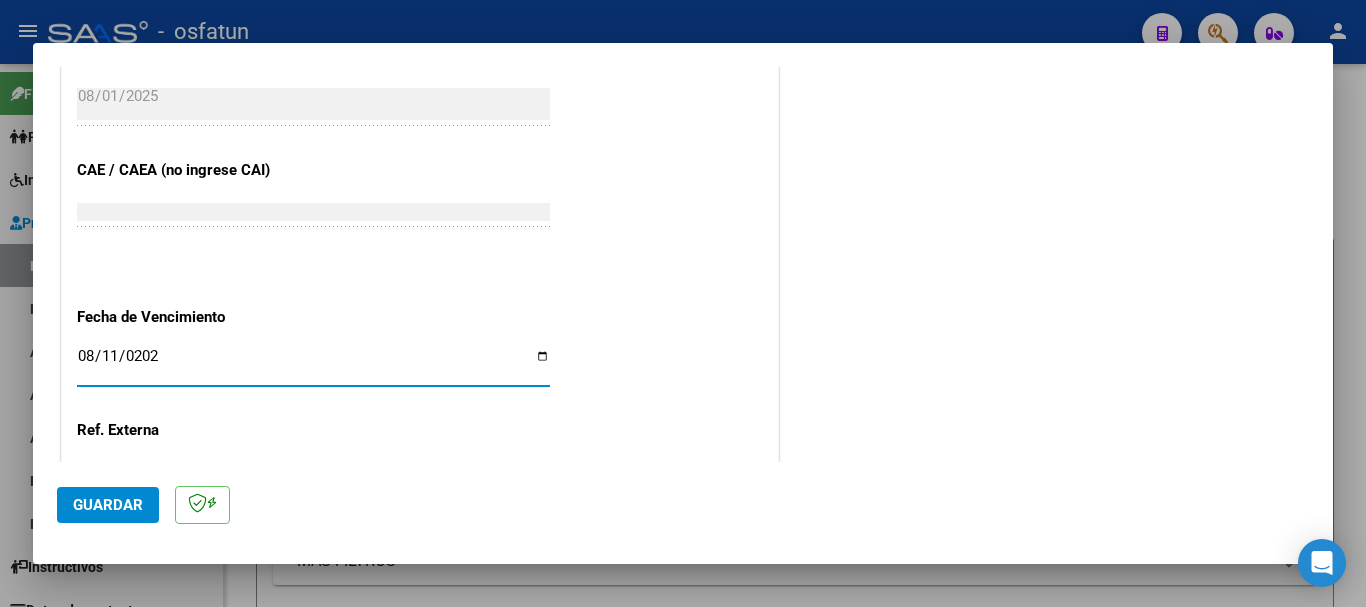 type on "2025-08-11" 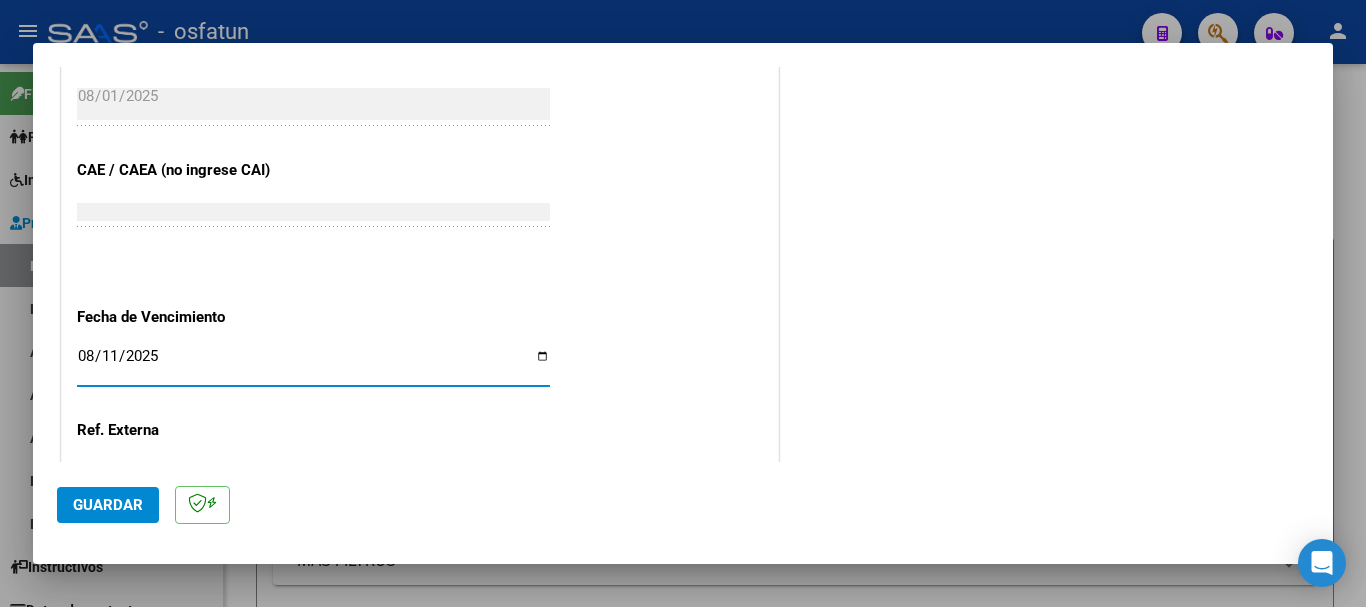 click on "Guardar" 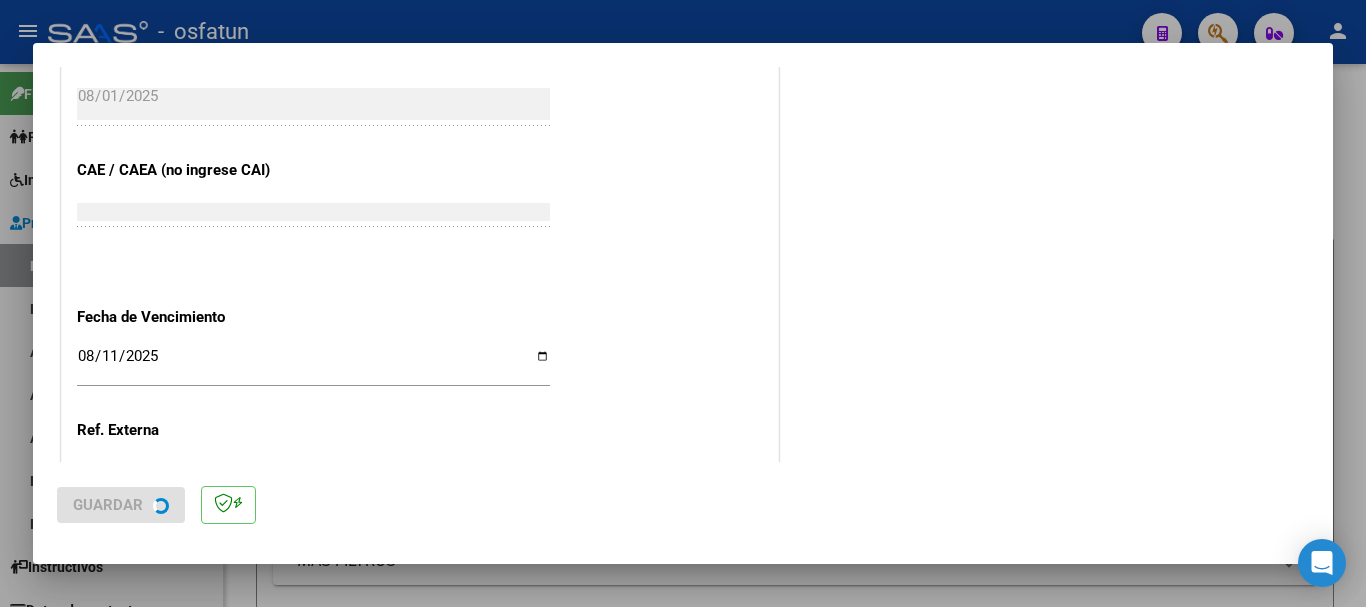 scroll, scrollTop: 0, scrollLeft: 0, axis: both 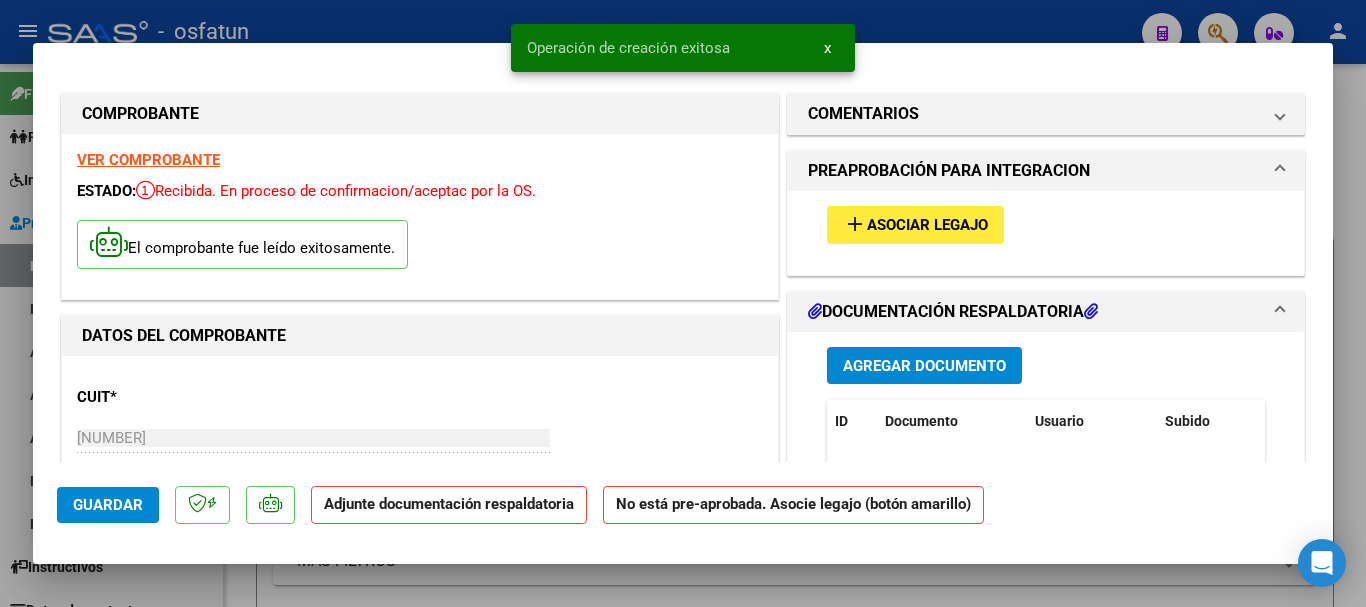 click on "Agregar Documento" at bounding box center (924, 366) 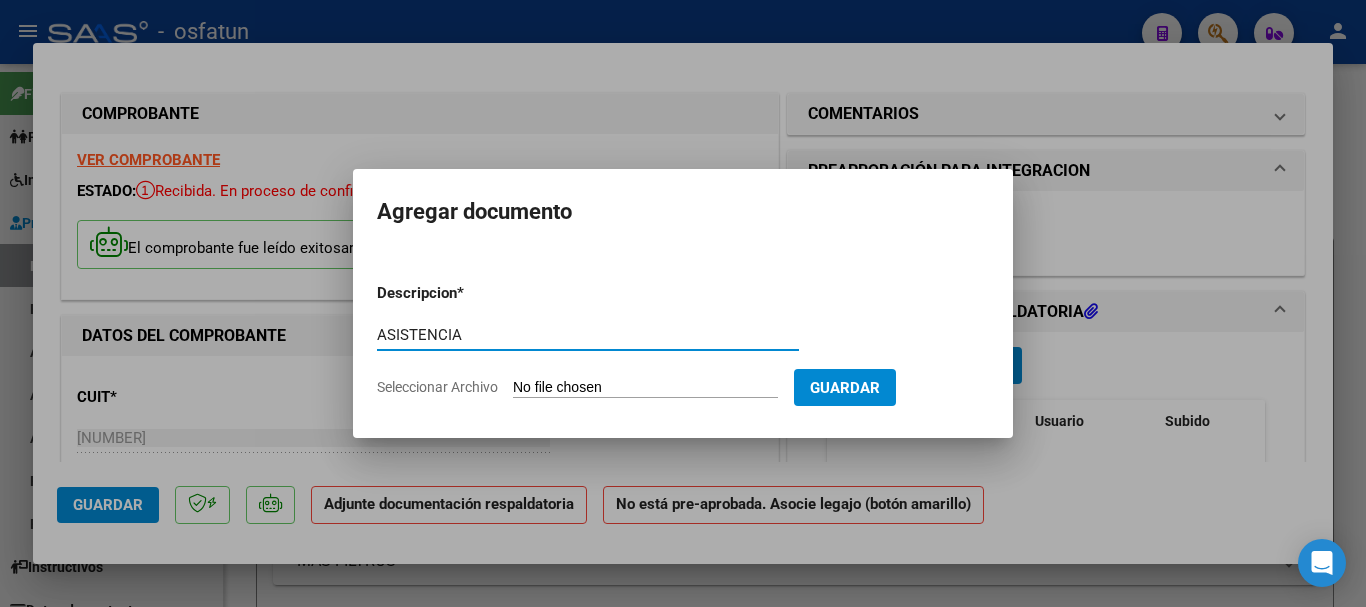 type on "ASISTENCIA" 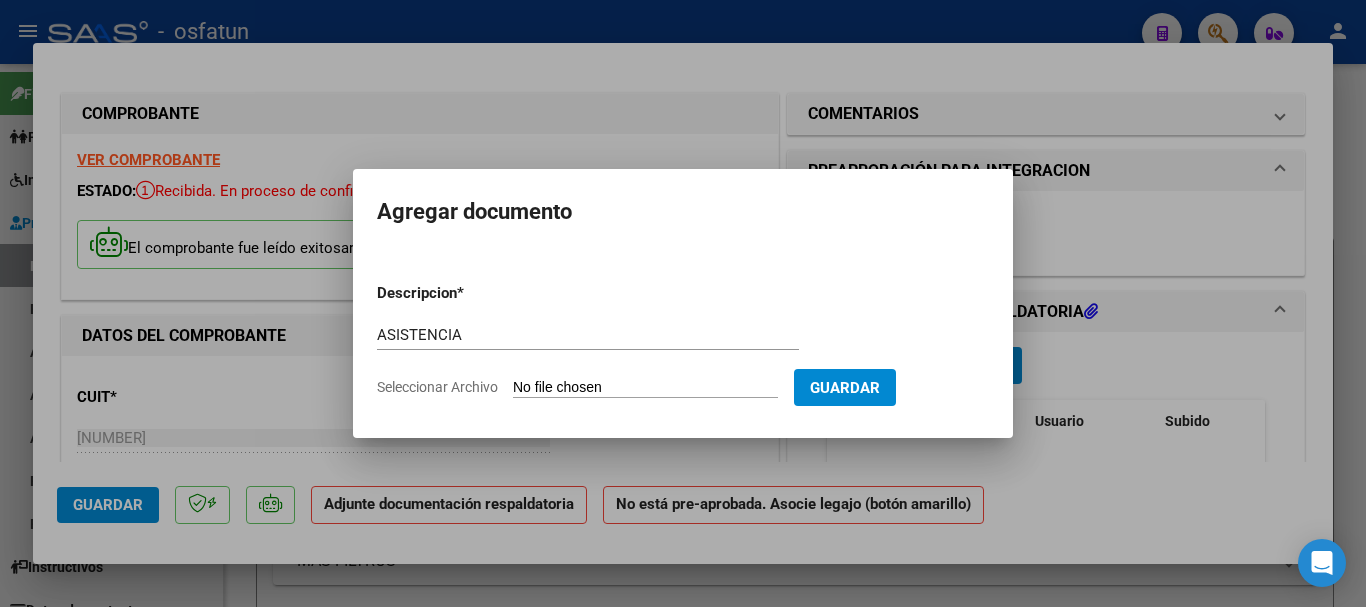 click on "Seleccionar Archivo" at bounding box center (645, 388) 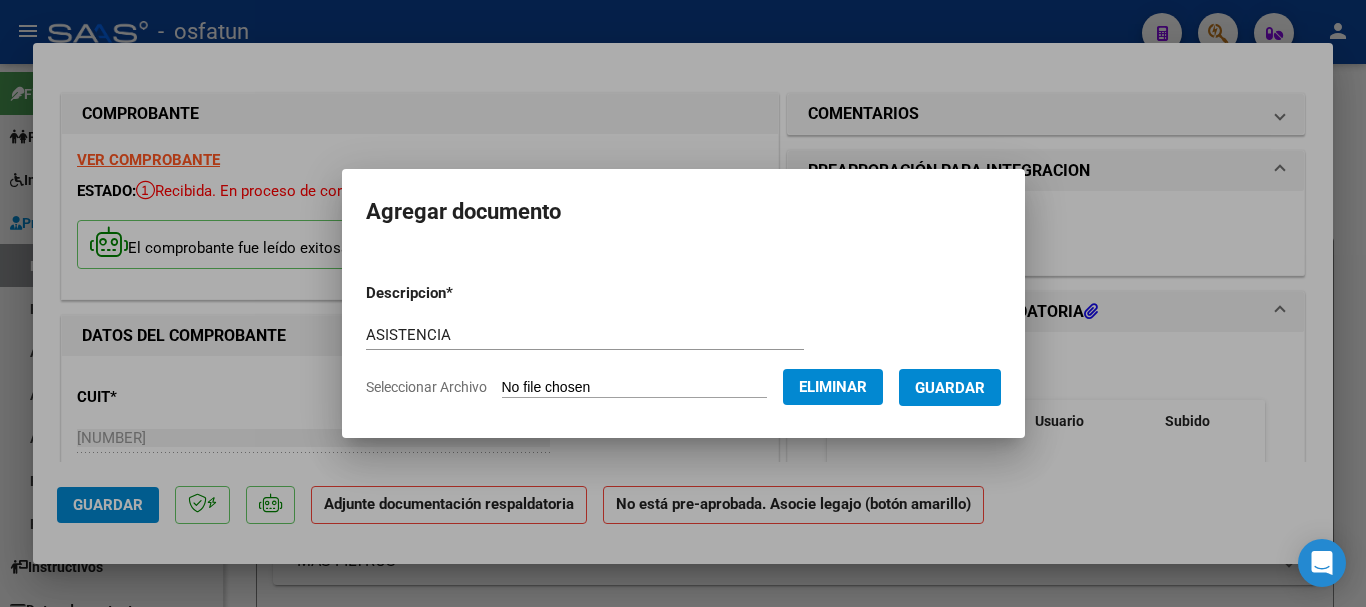 click on "Guardar" at bounding box center (950, 388) 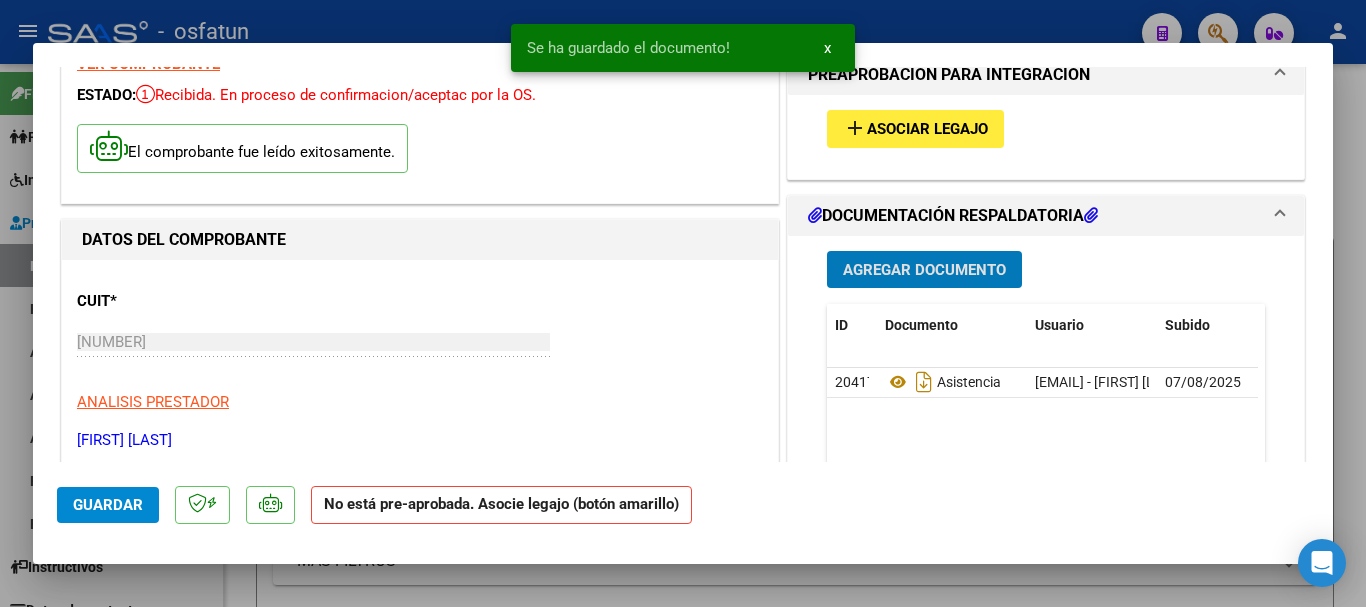 scroll, scrollTop: 200, scrollLeft: 0, axis: vertical 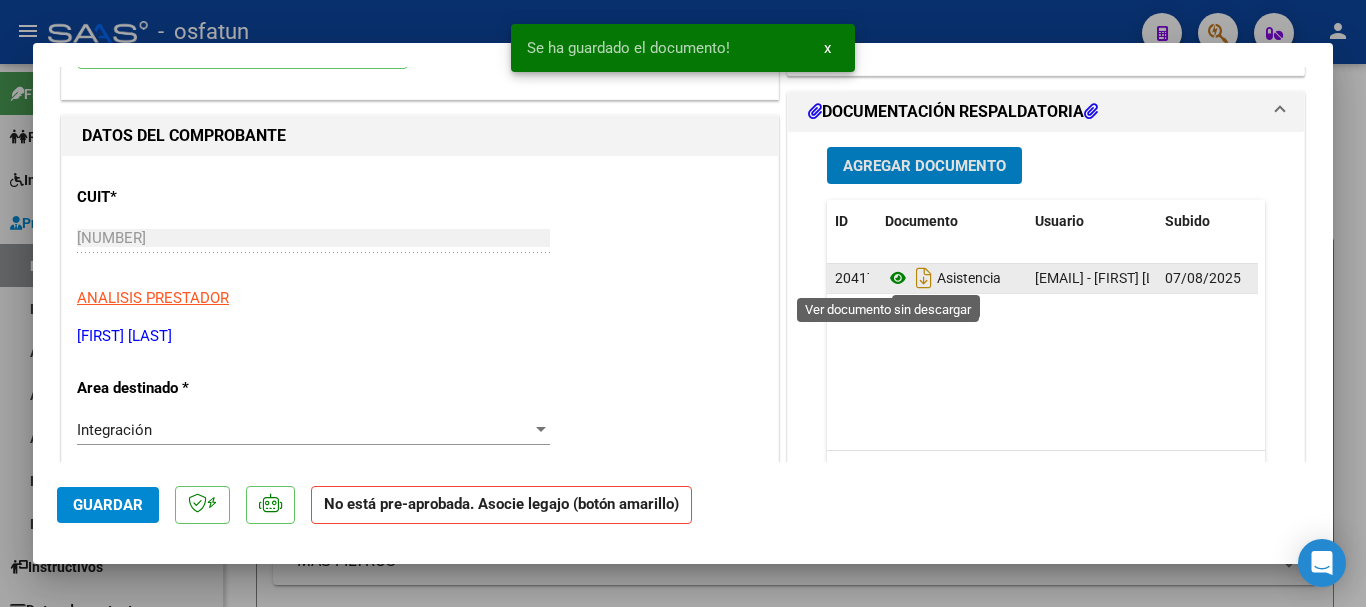 click 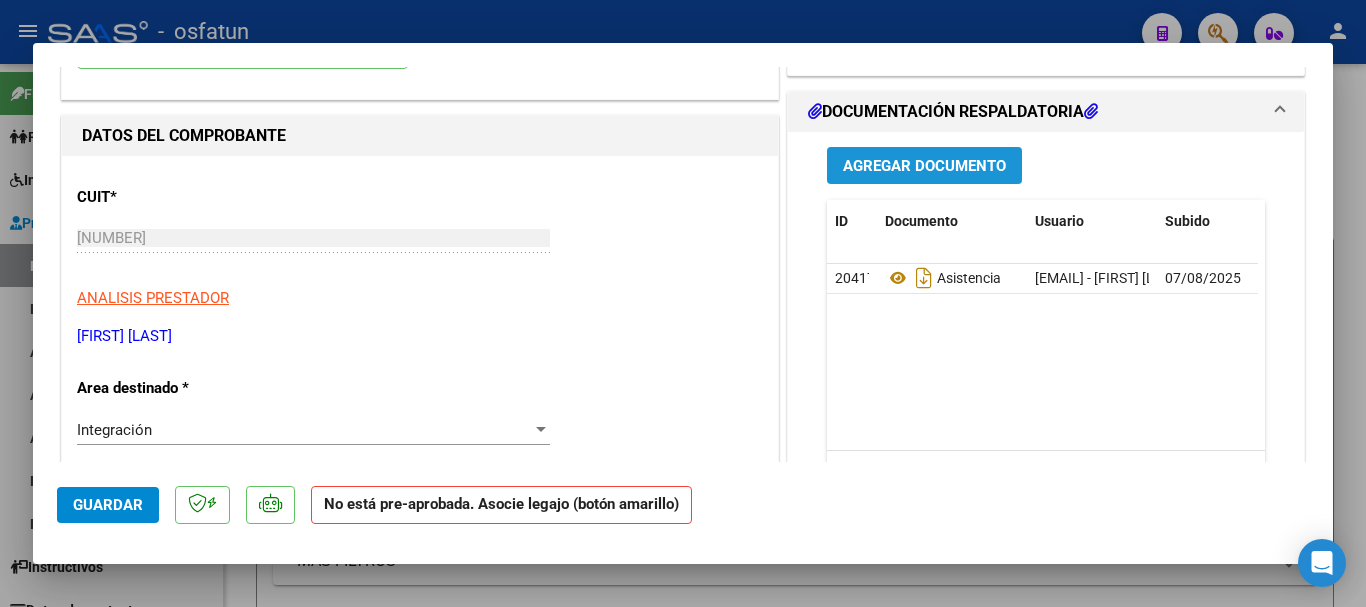click on "Agregar Documento" at bounding box center (924, 166) 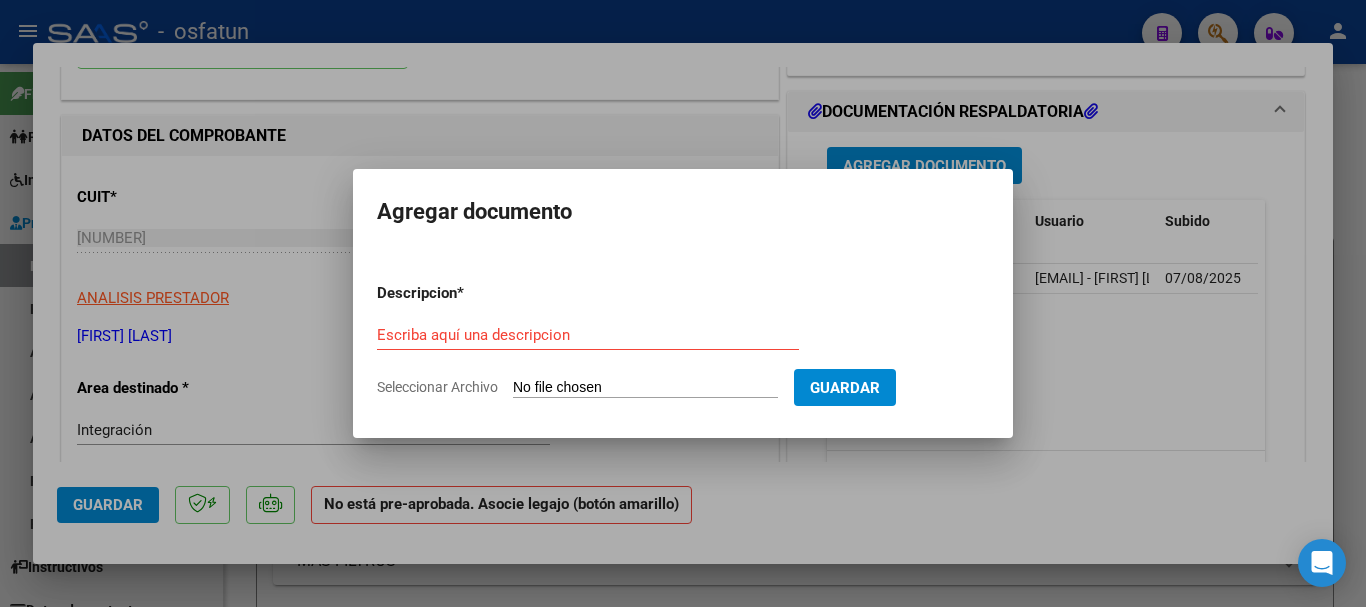 click at bounding box center [683, 303] 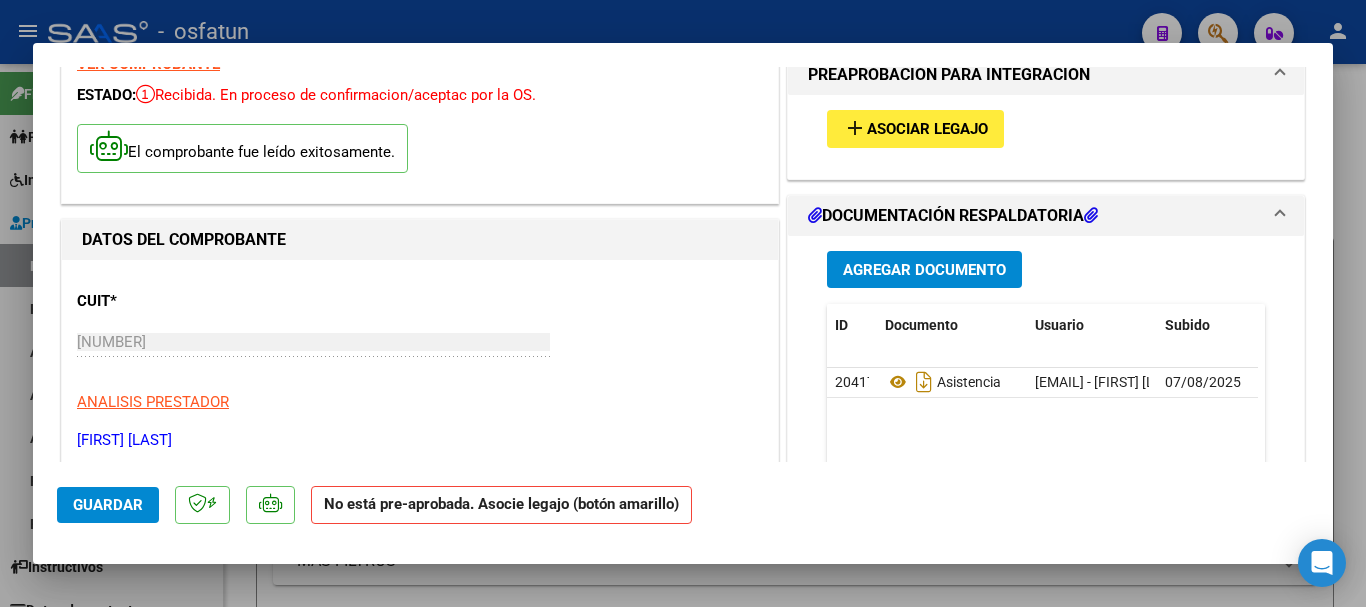 scroll, scrollTop: 0, scrollLeft: 0, axis: both 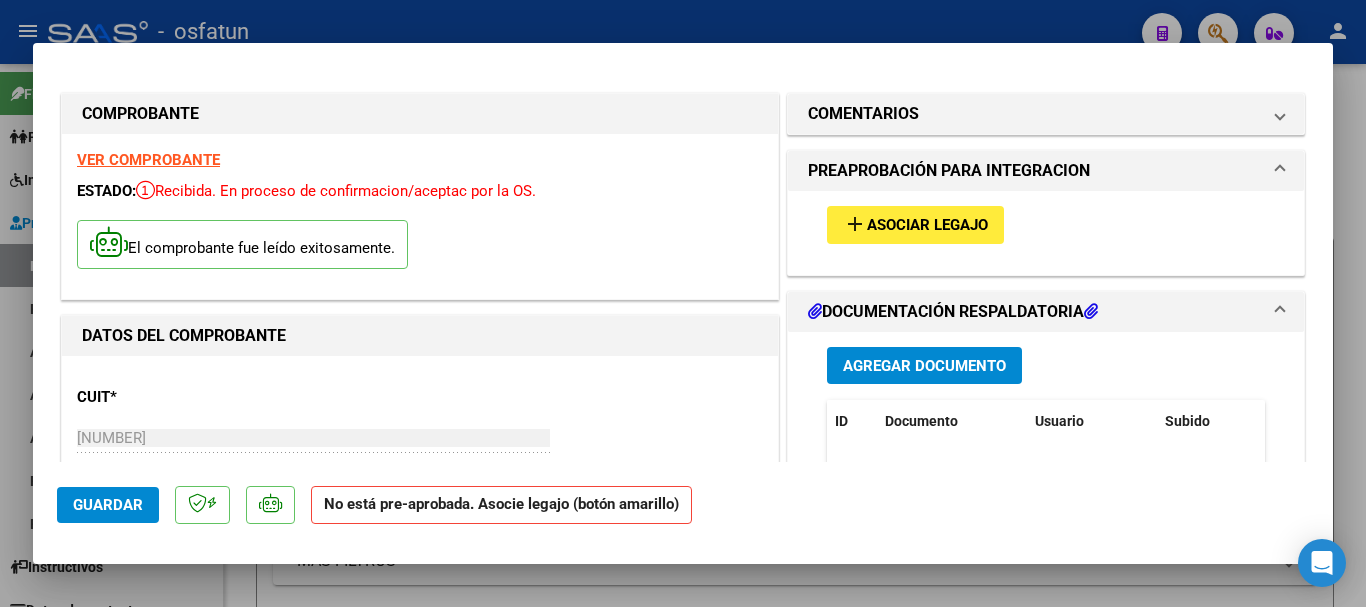 click on "Asociar Legajo" at bounding box center (927, 226) 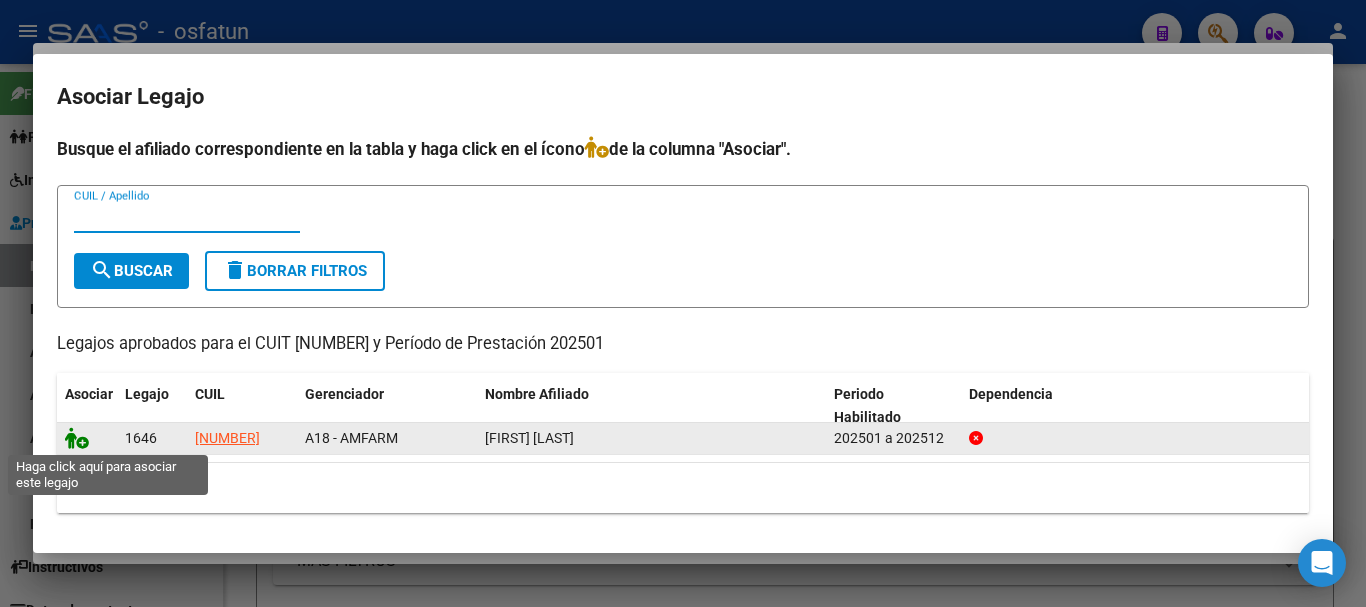 click 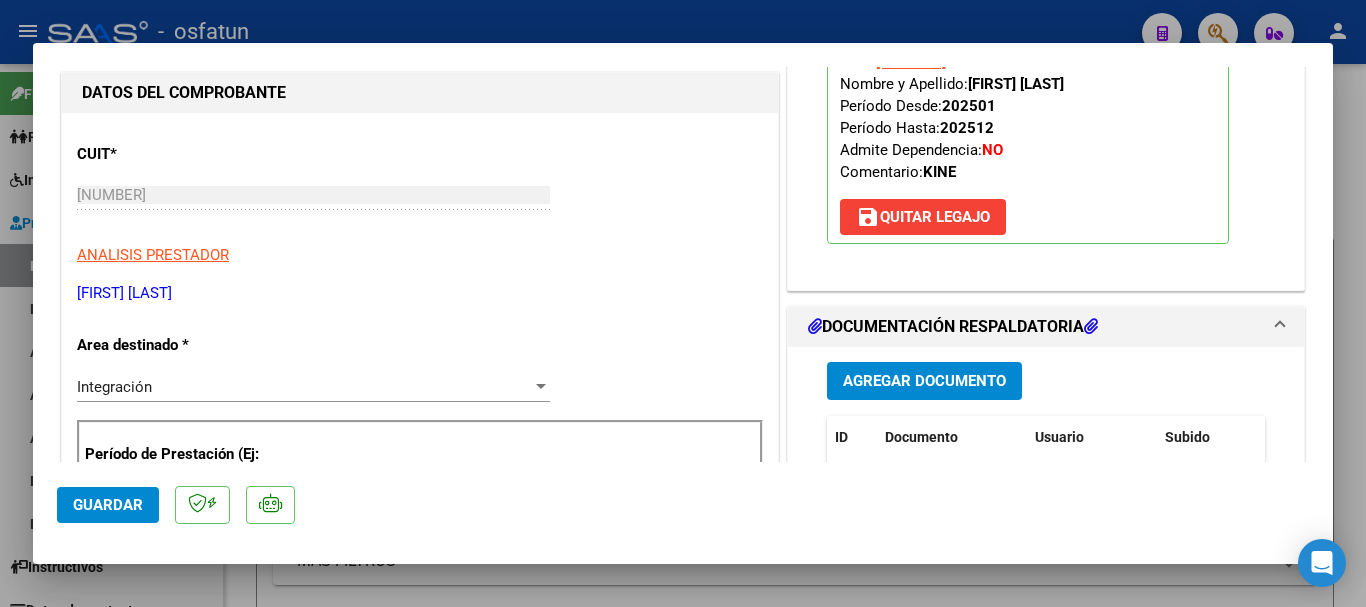 scroll, scrollTop: 500, scrollLeft: 0, axis: vertical 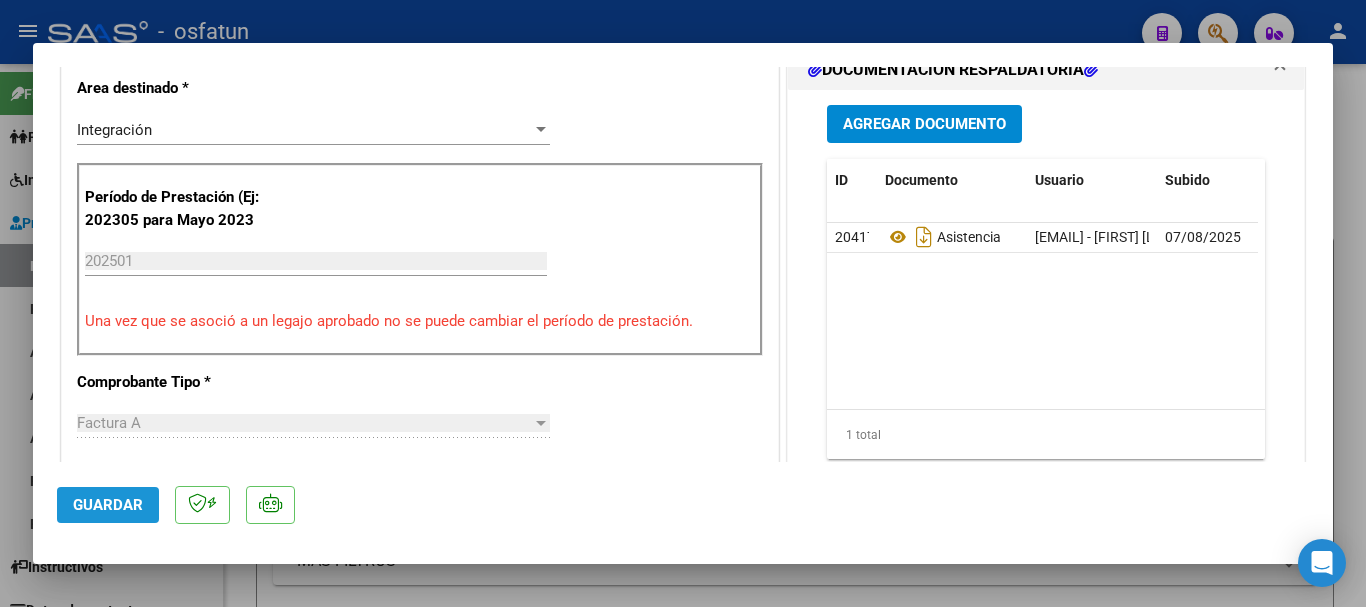 click on "Guardar" 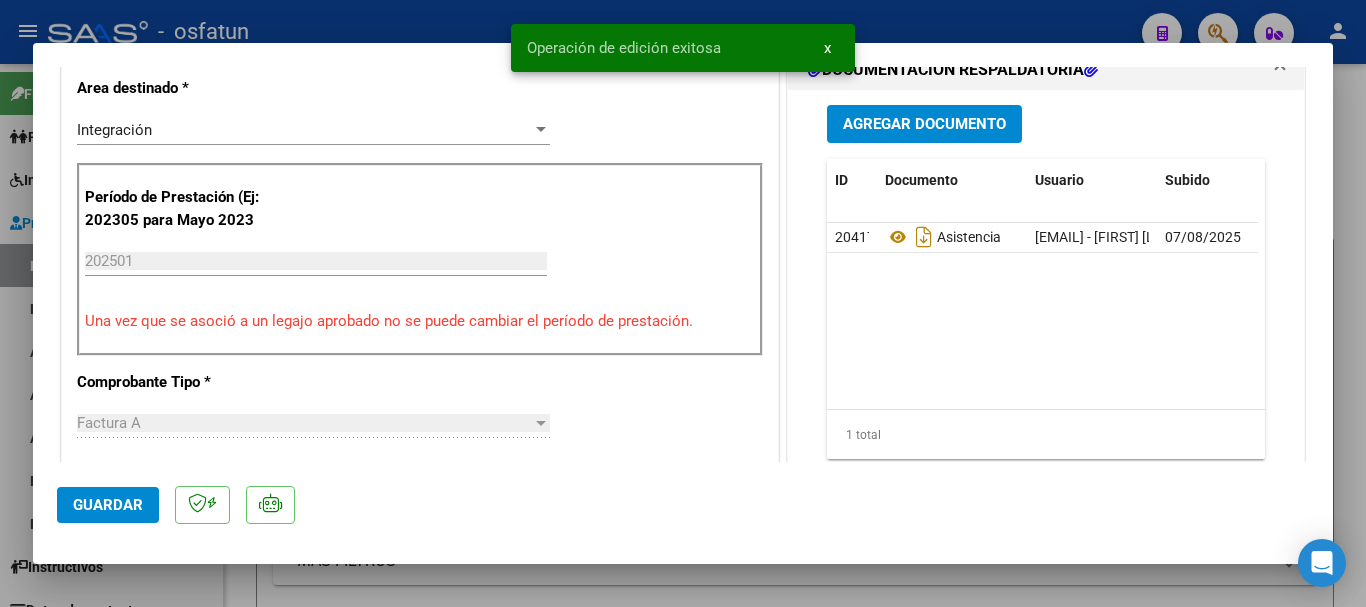 type 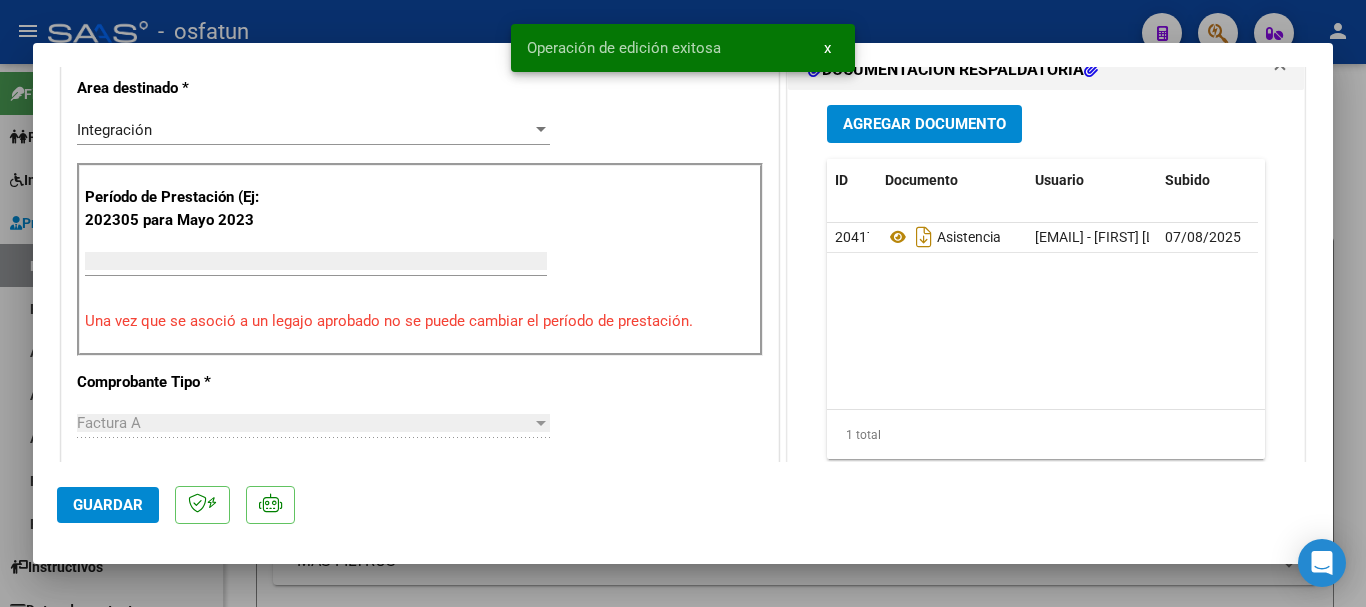 scroll, scrollTop: 414, scrollLeft: 0, axis: vertical 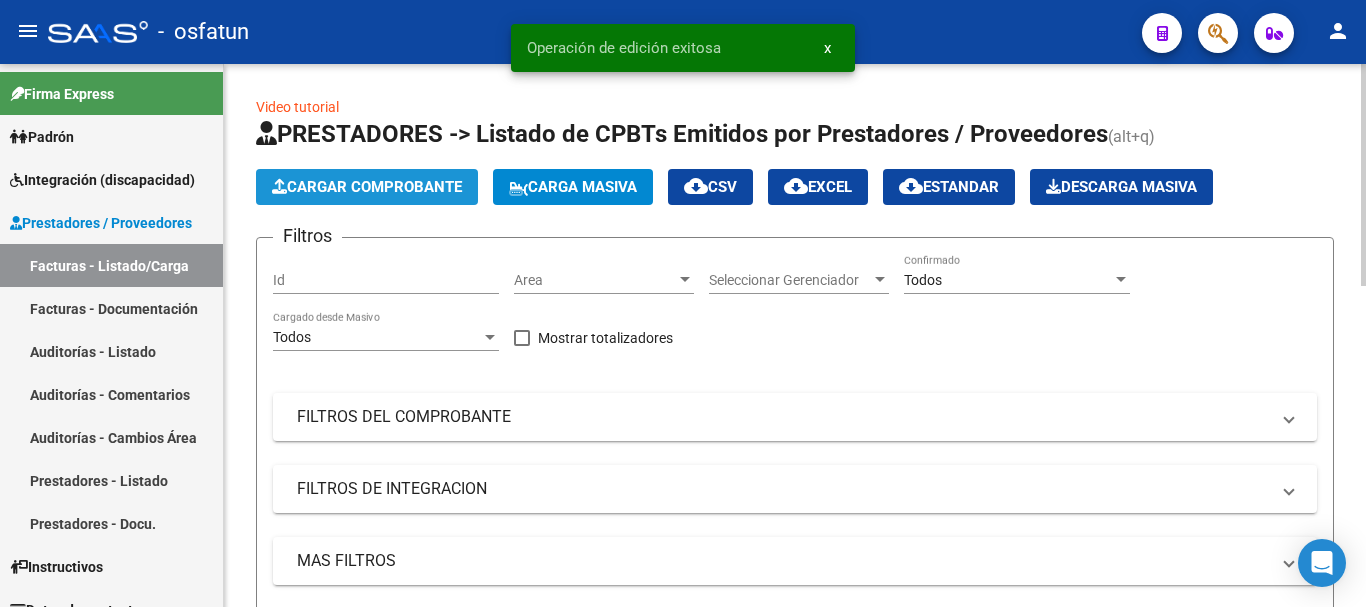 click on "Cargar Comprobante" 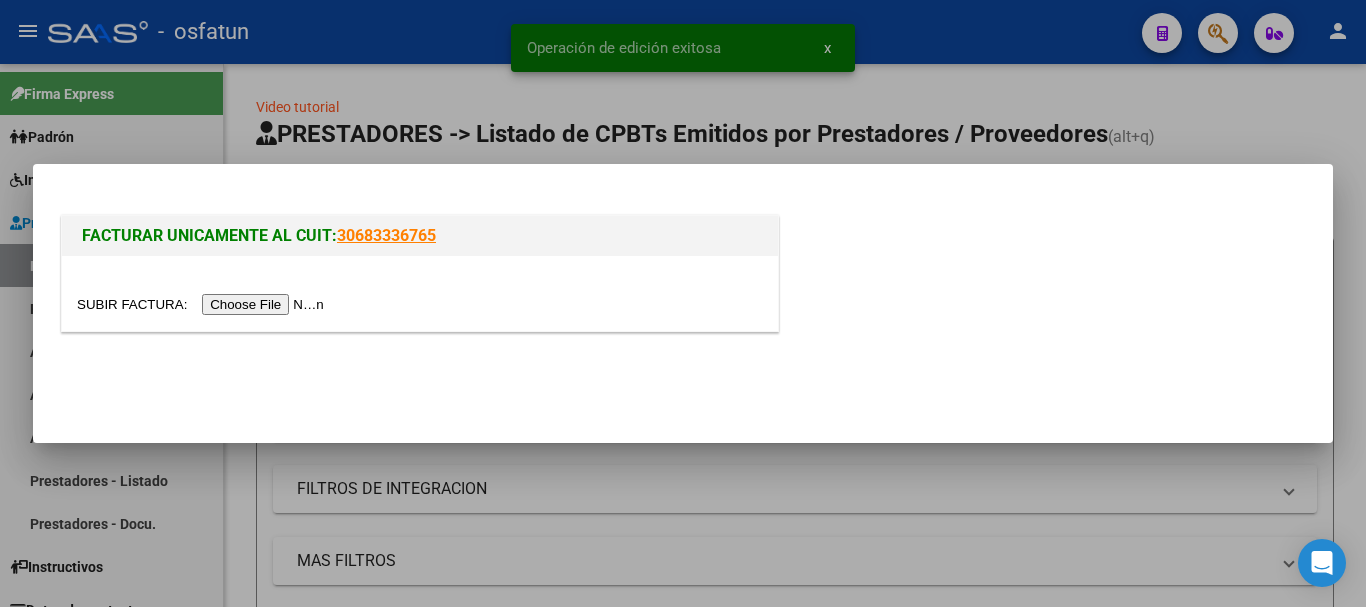 click at bounding box center [203, 304] 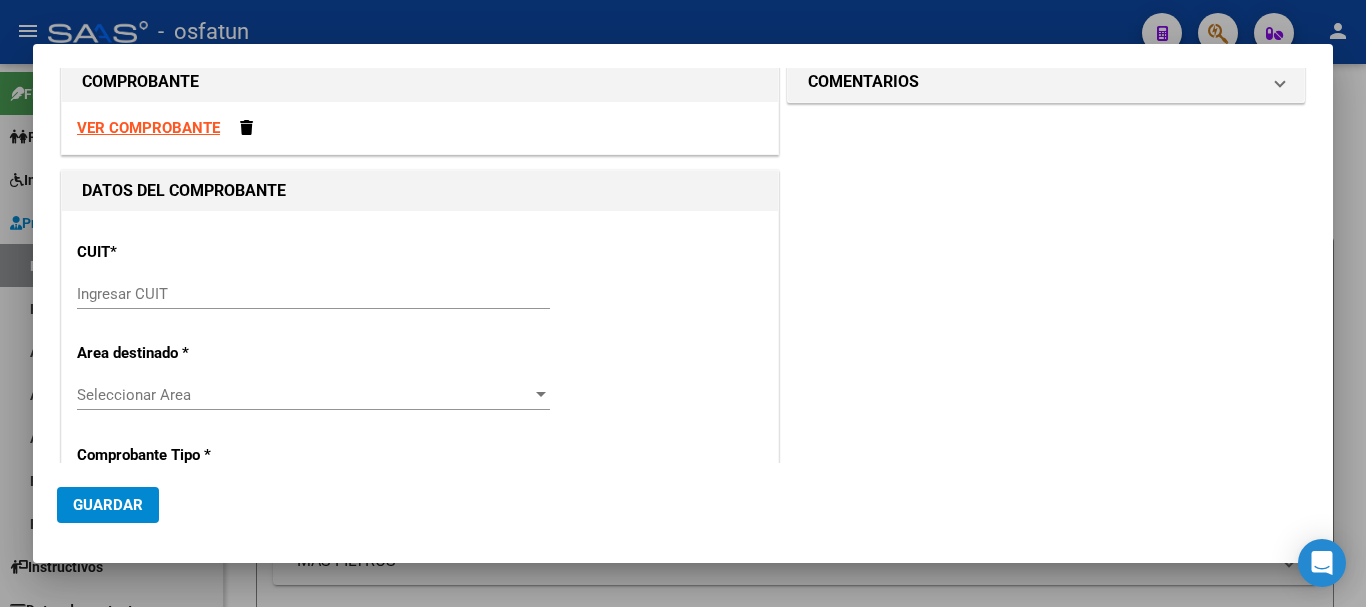 scroll, scrollTop: 0, scrollLeft: 0, axis: both 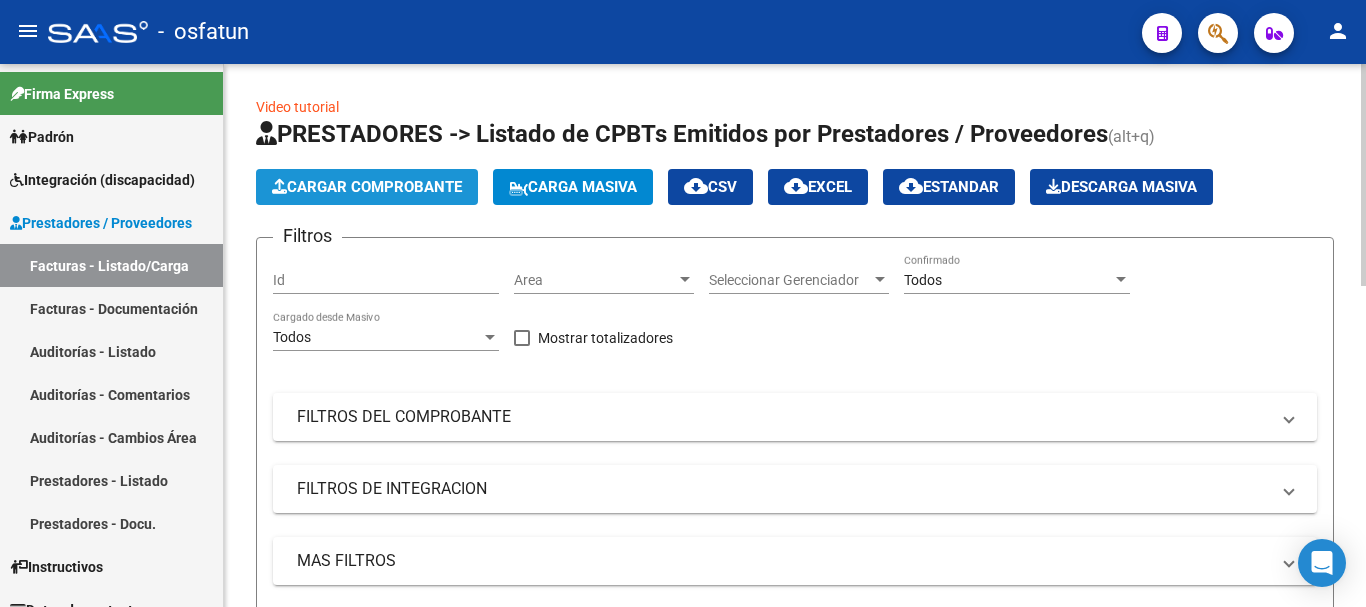 click on "Cargar Comprobante" 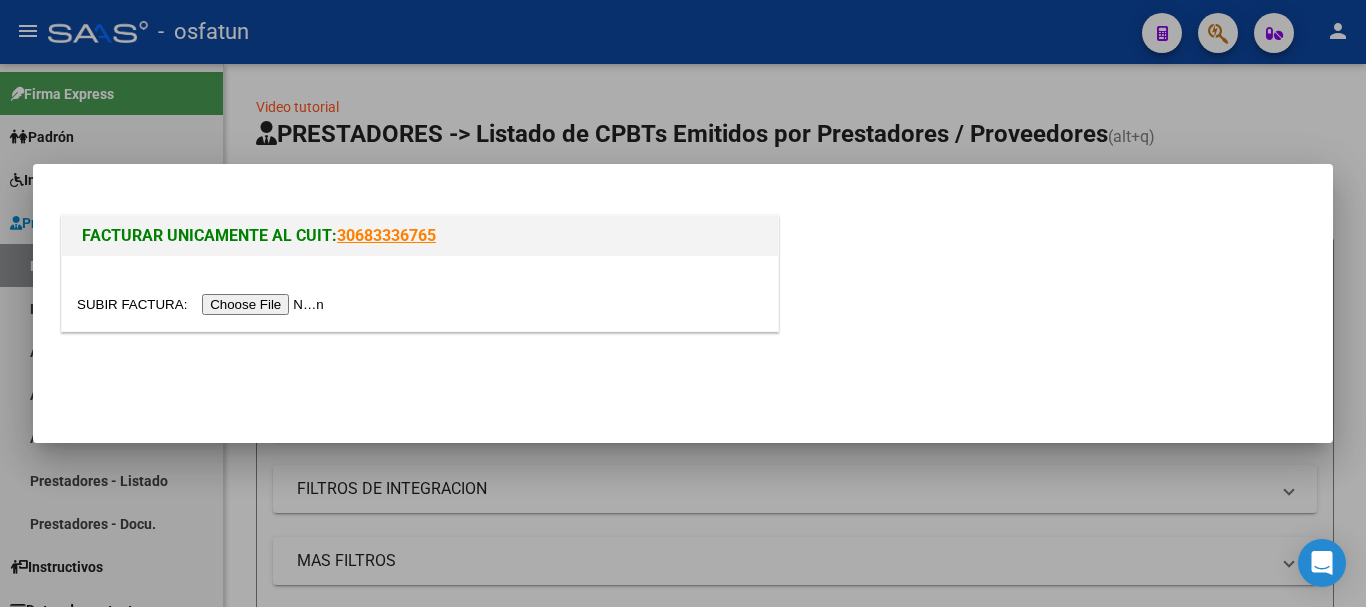 click at bounding box center [203, 304] 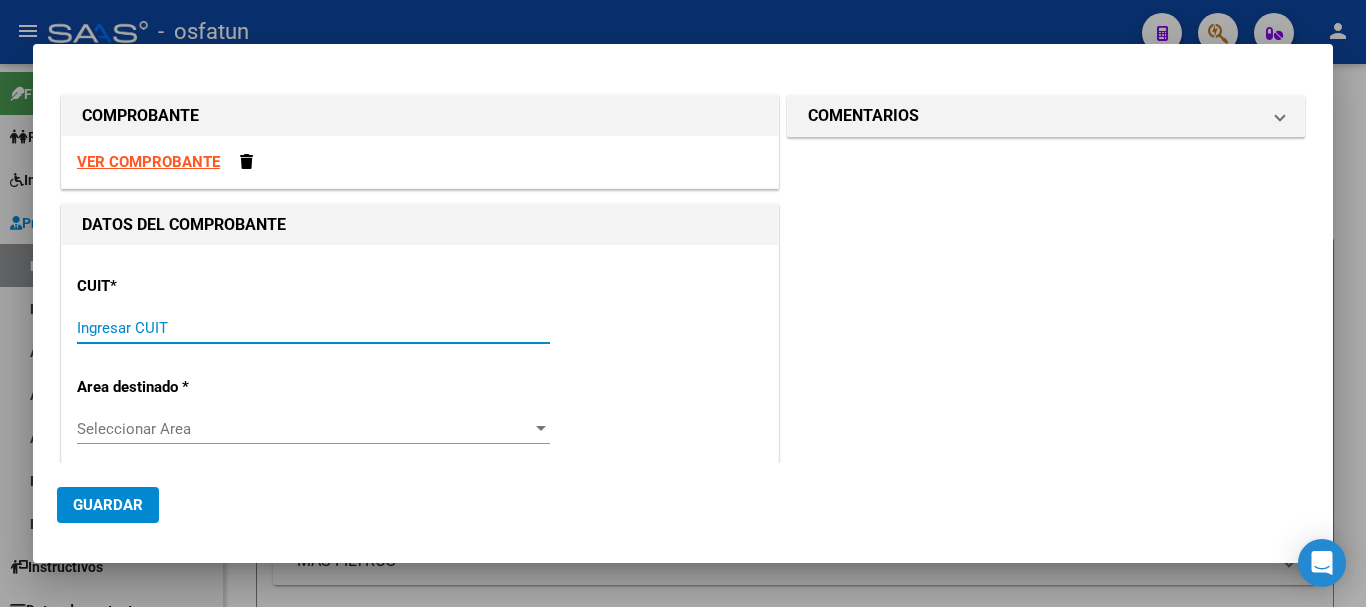 click on "Ingresar CUIT" at bounding box center [313, 328] 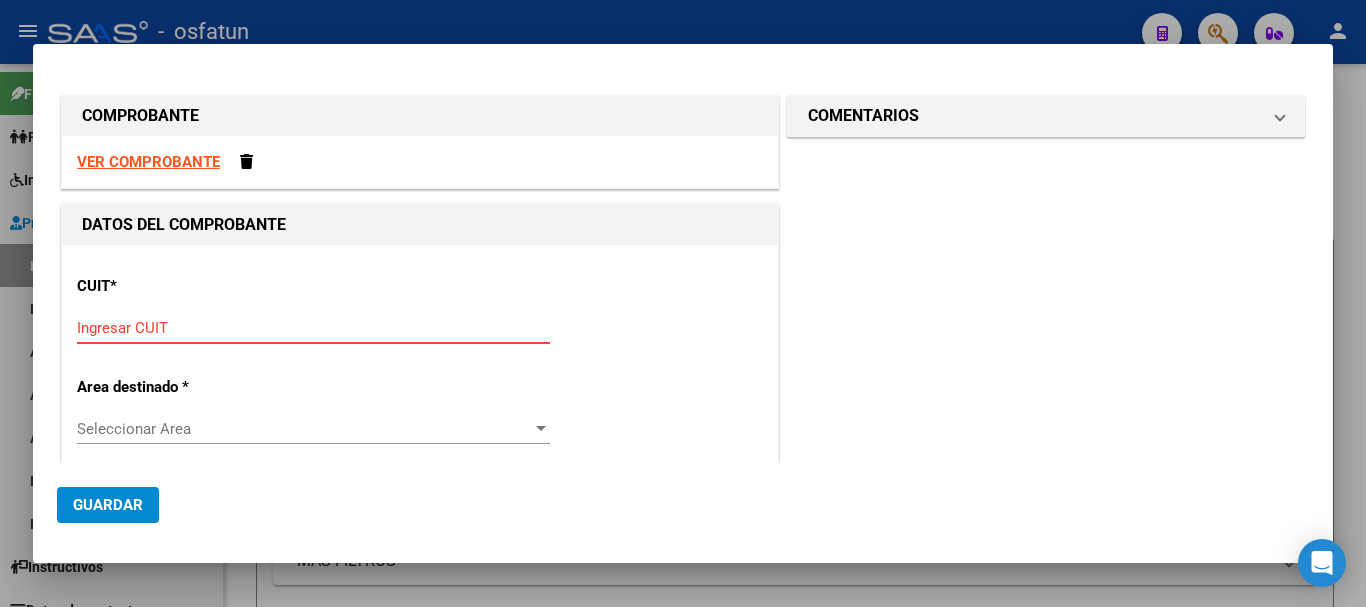paste on "[NUMBER]" 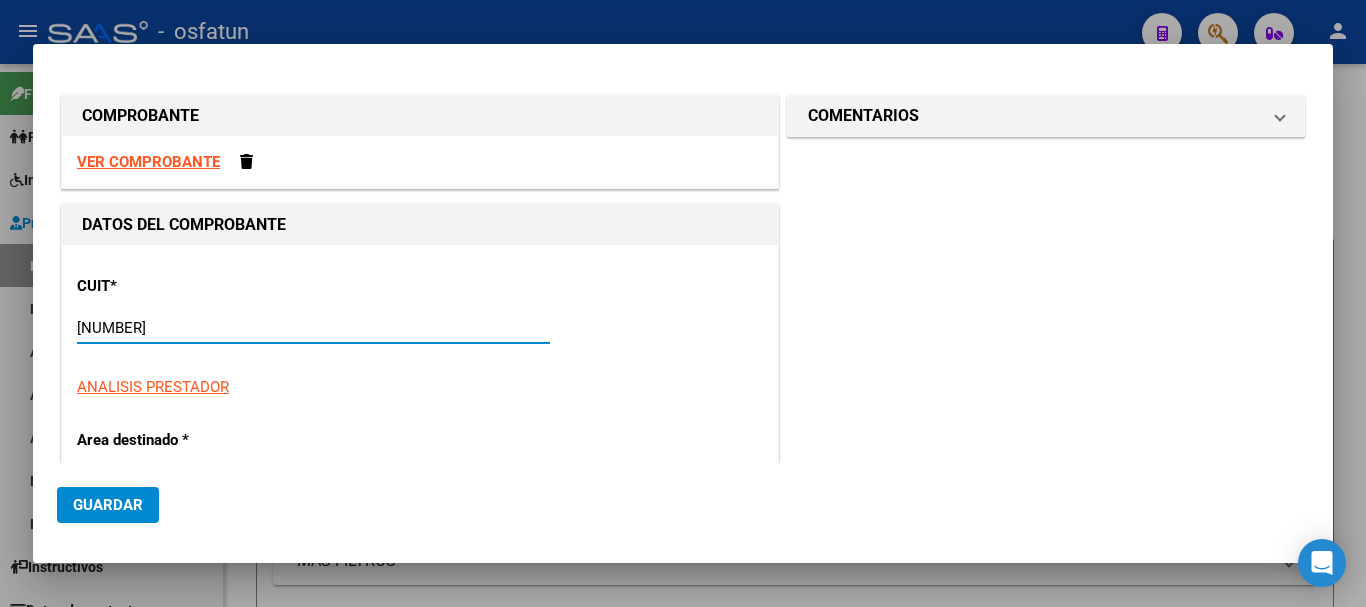 type on "4" 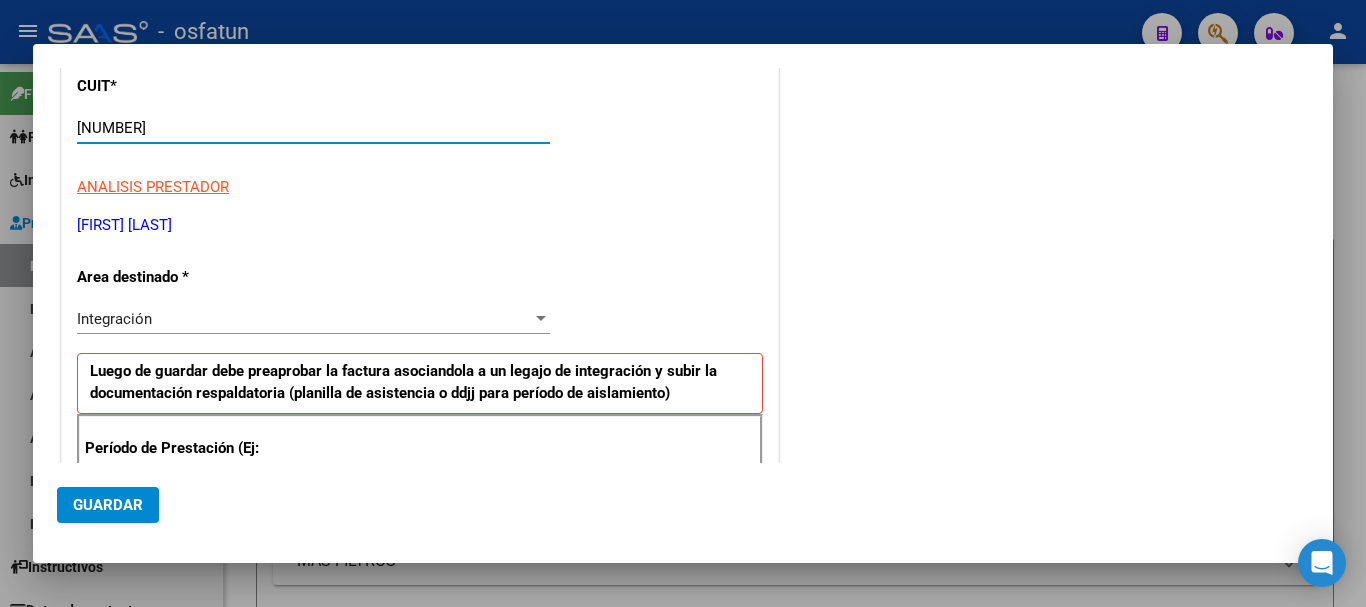 scroll, scrollTop: 300, scrollLeft: 0, axis: vertical 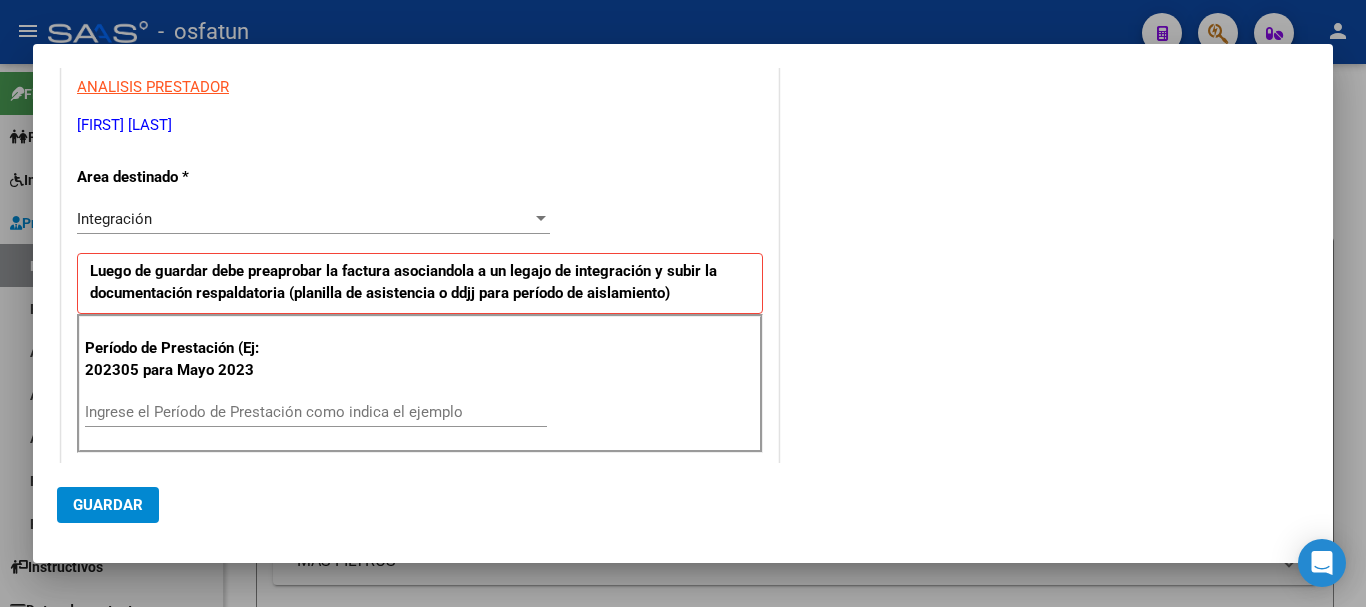 type on "[NUMBER]" 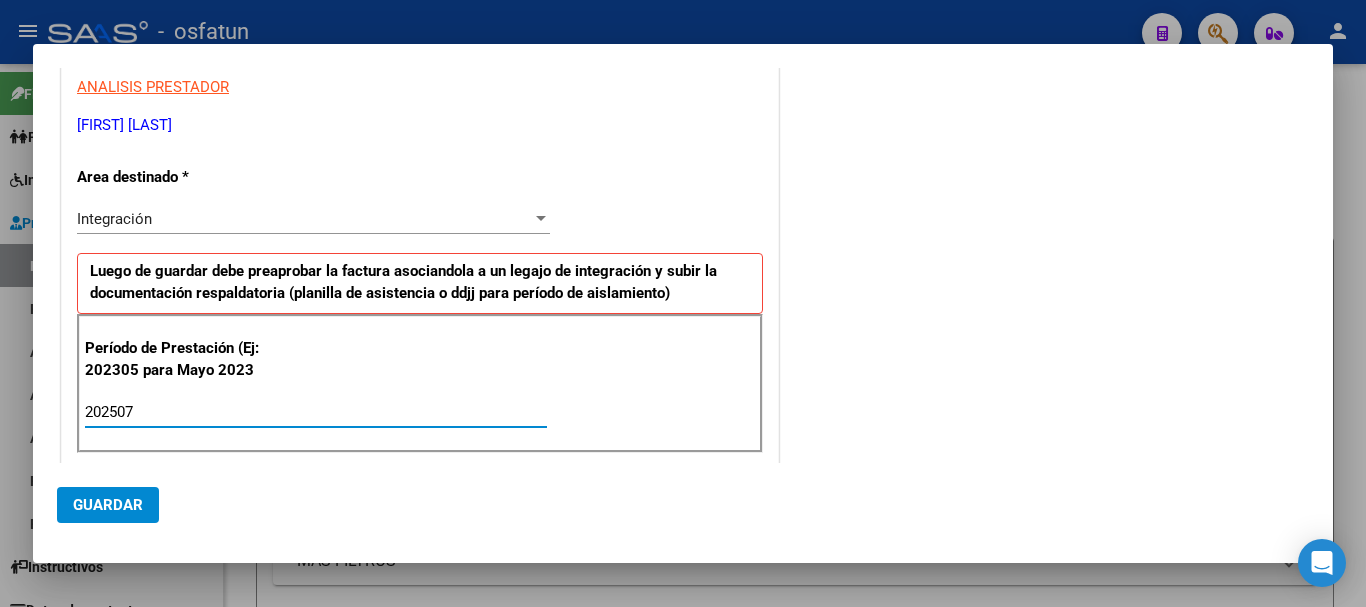 type on "202507" 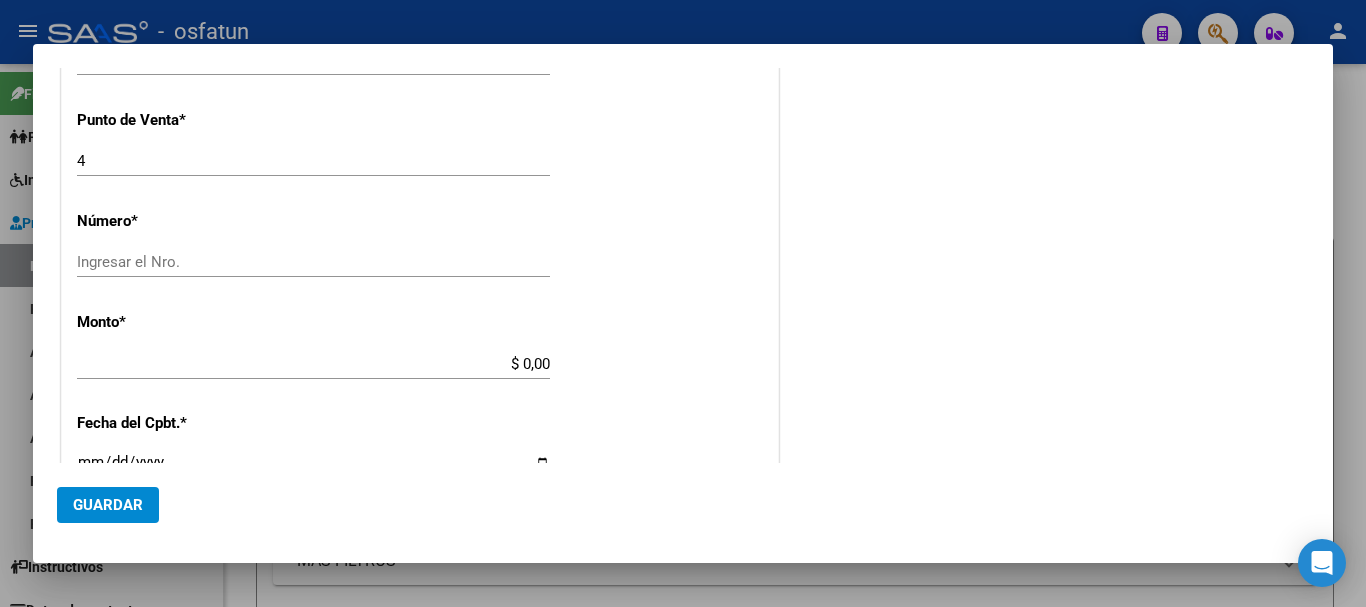 scroll, scrollTop: 800, scrollLeft: 0, axis: vertical 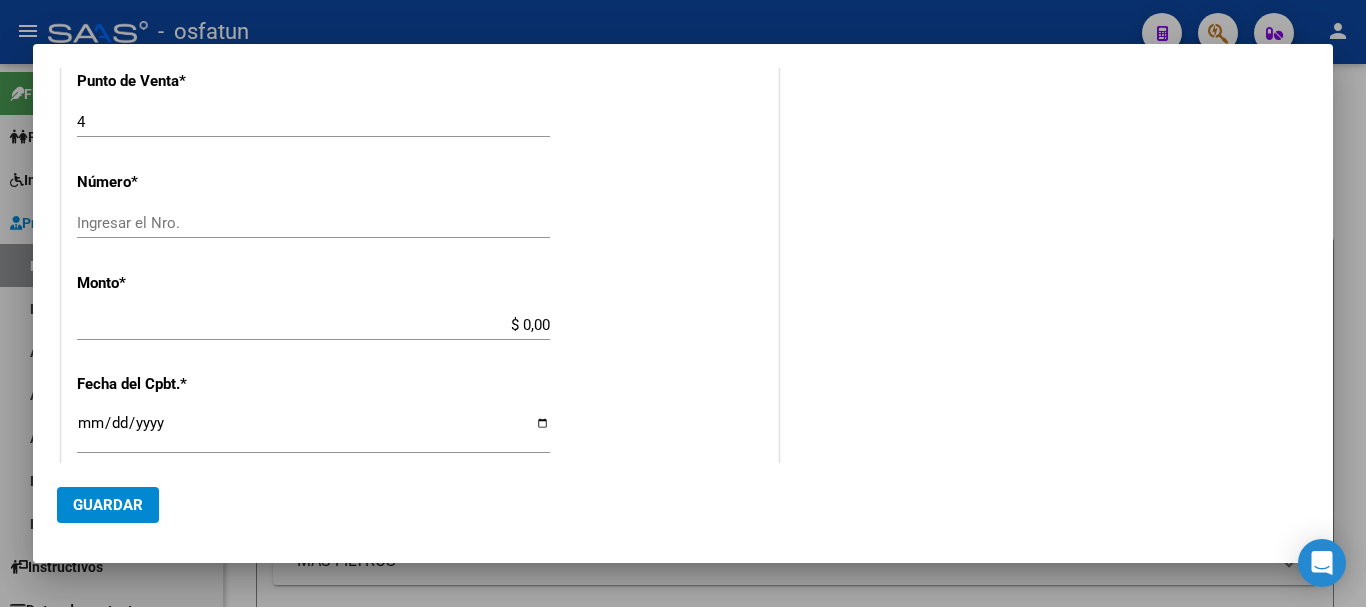 click on "Ingresar la fecha" at bounding box center [313, 431] 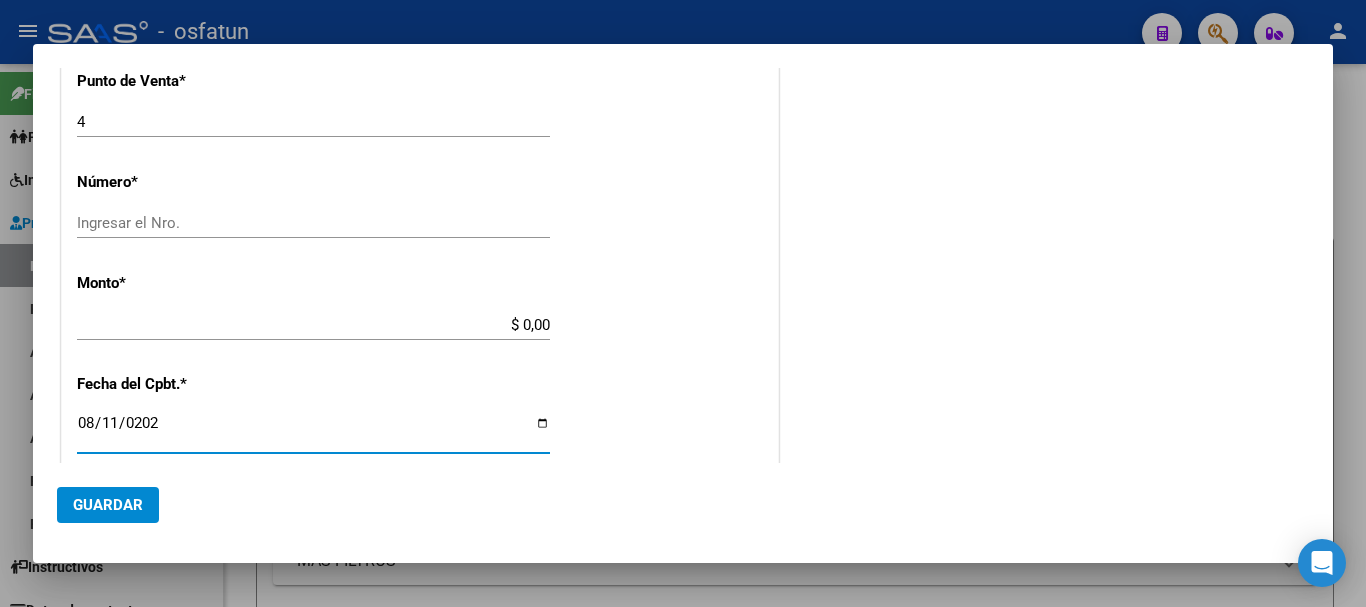 type on "2025-08-11" 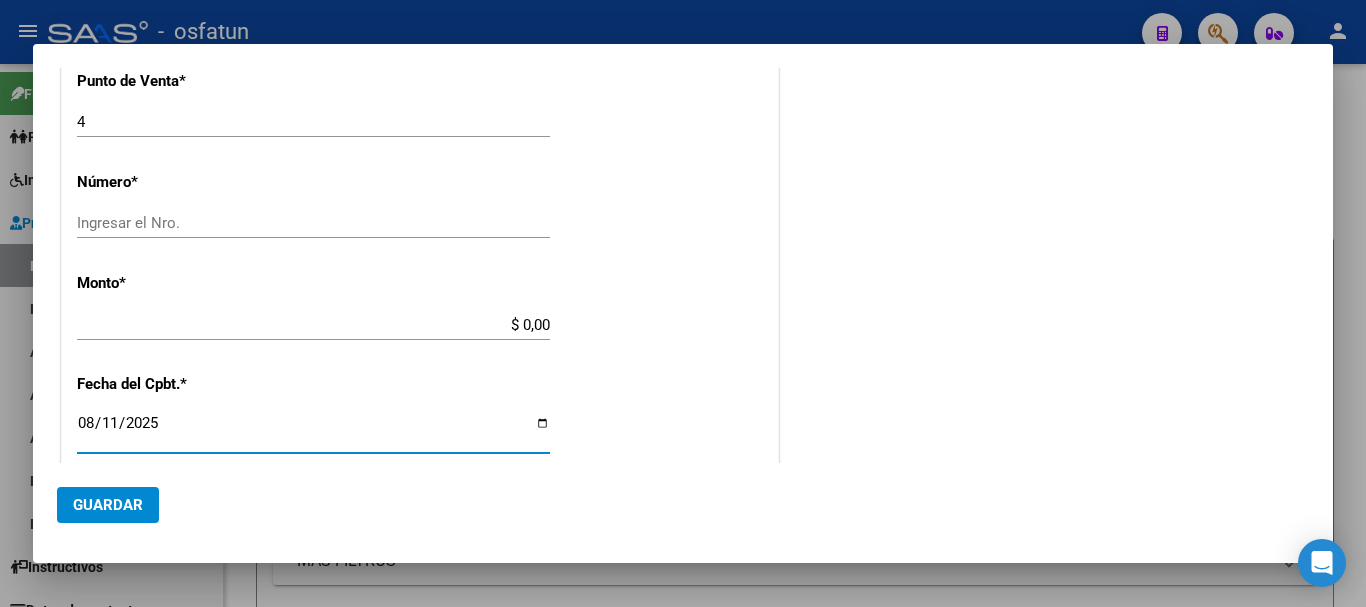 click on "Guardar" 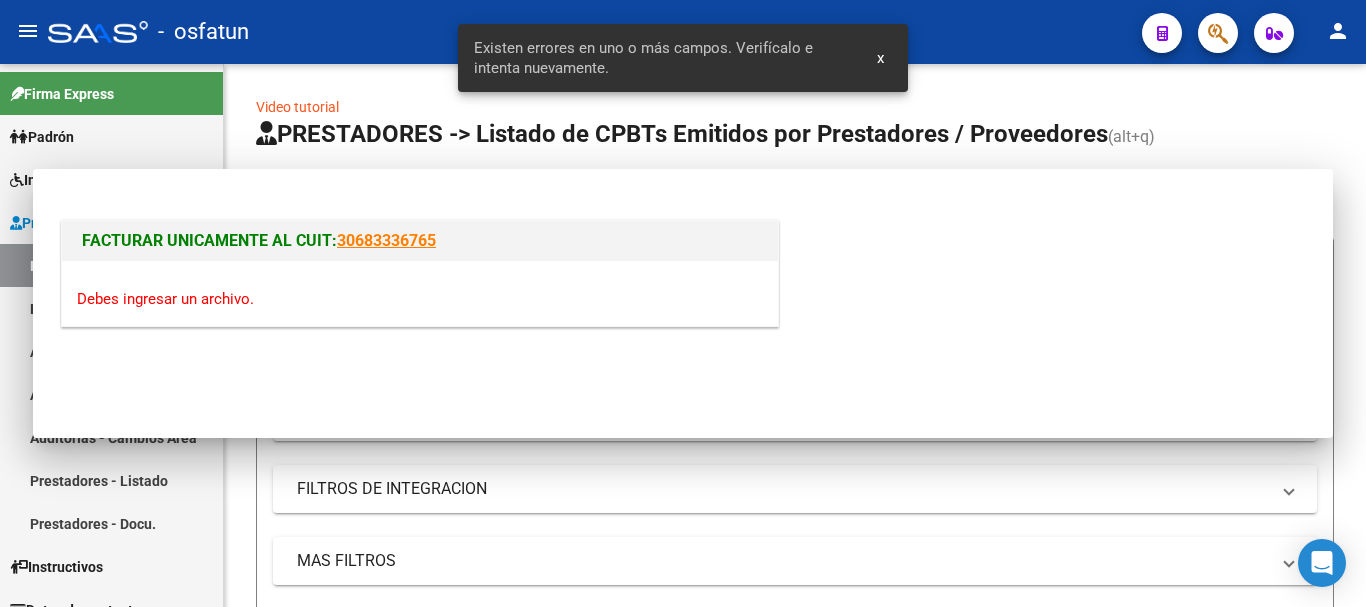 scroll, scrollTop: 0, scrollLeft: 0, axis: both 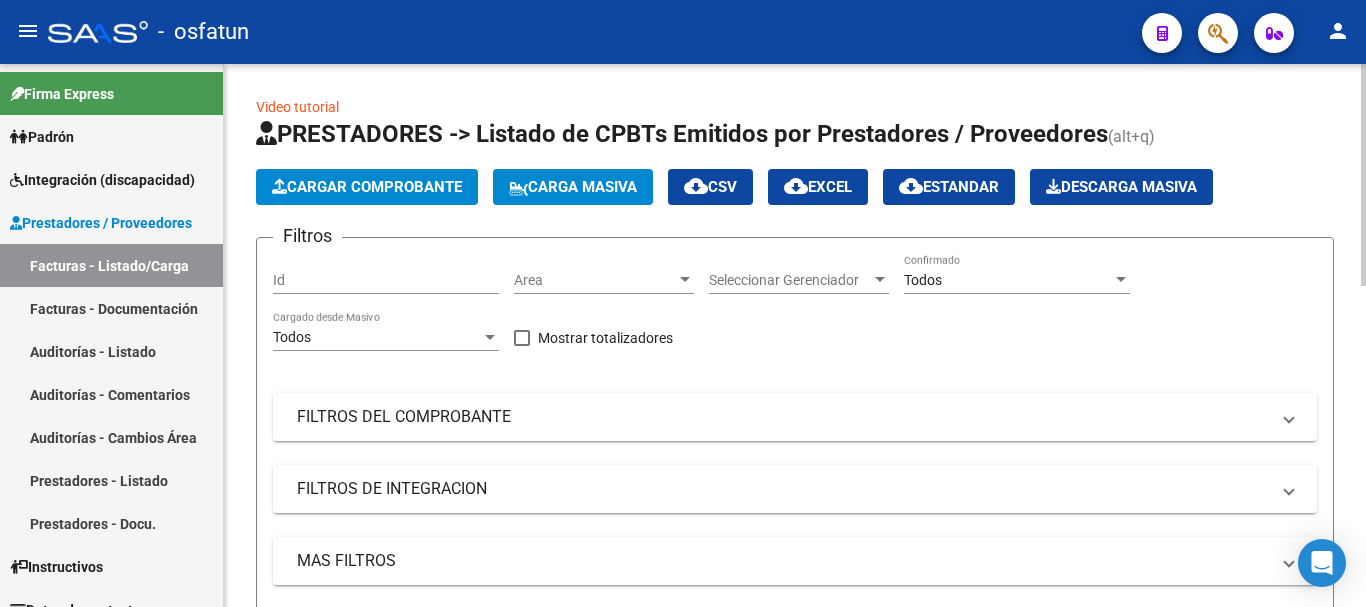 click on "Cargar Comprobante" 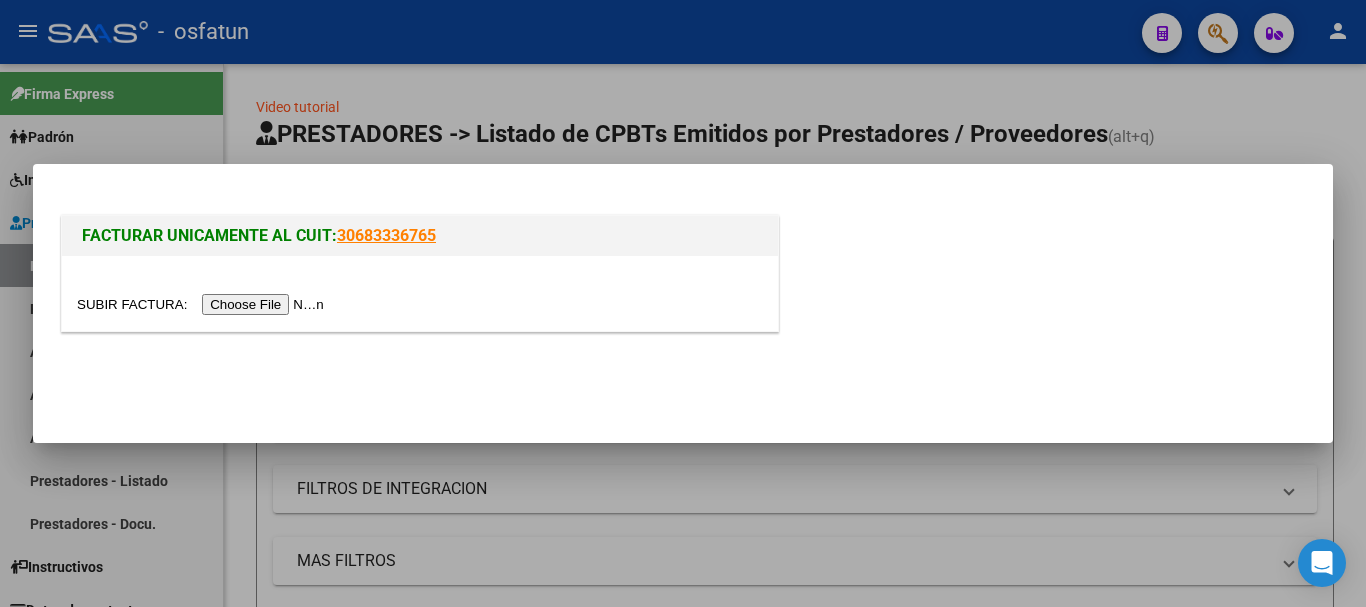 click at bounding box center (203, 304) 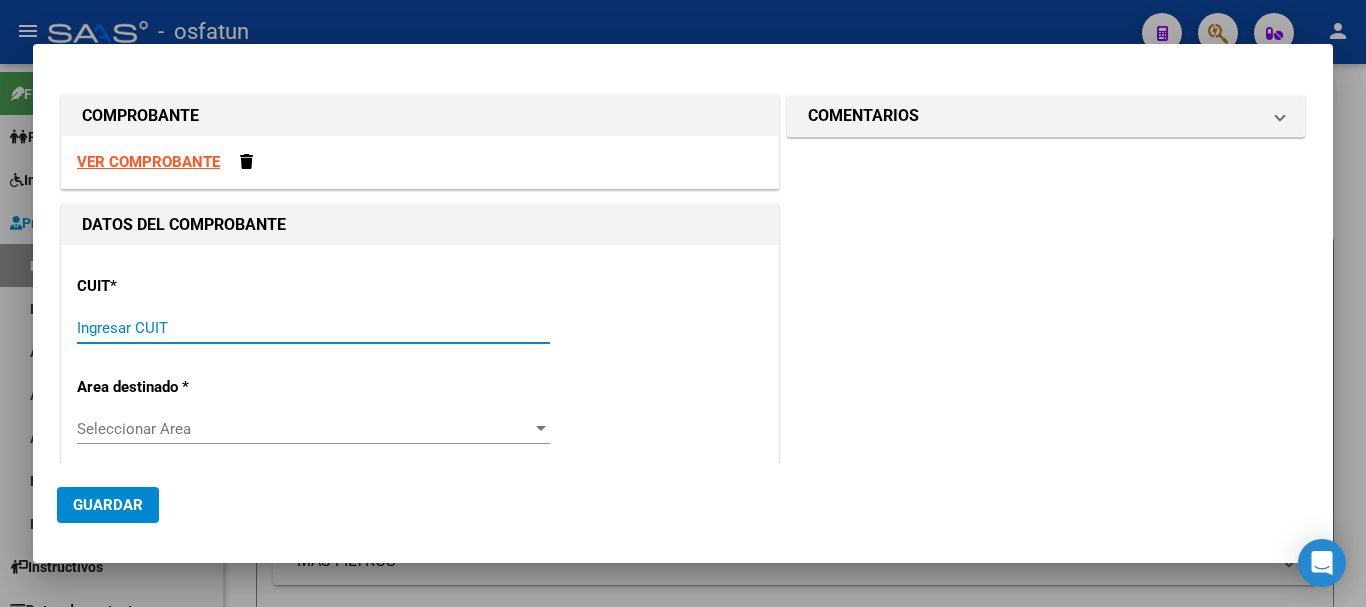 click on "Ingresar CUIT" at bounding box center [313, 328] 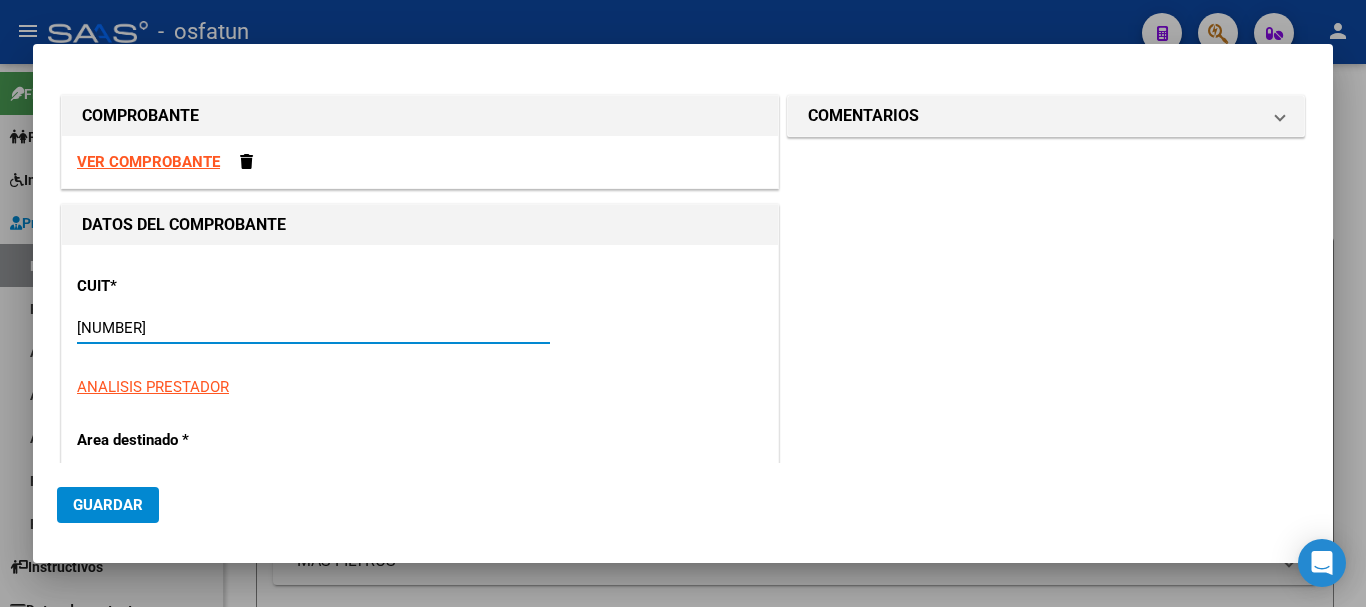type on "4" 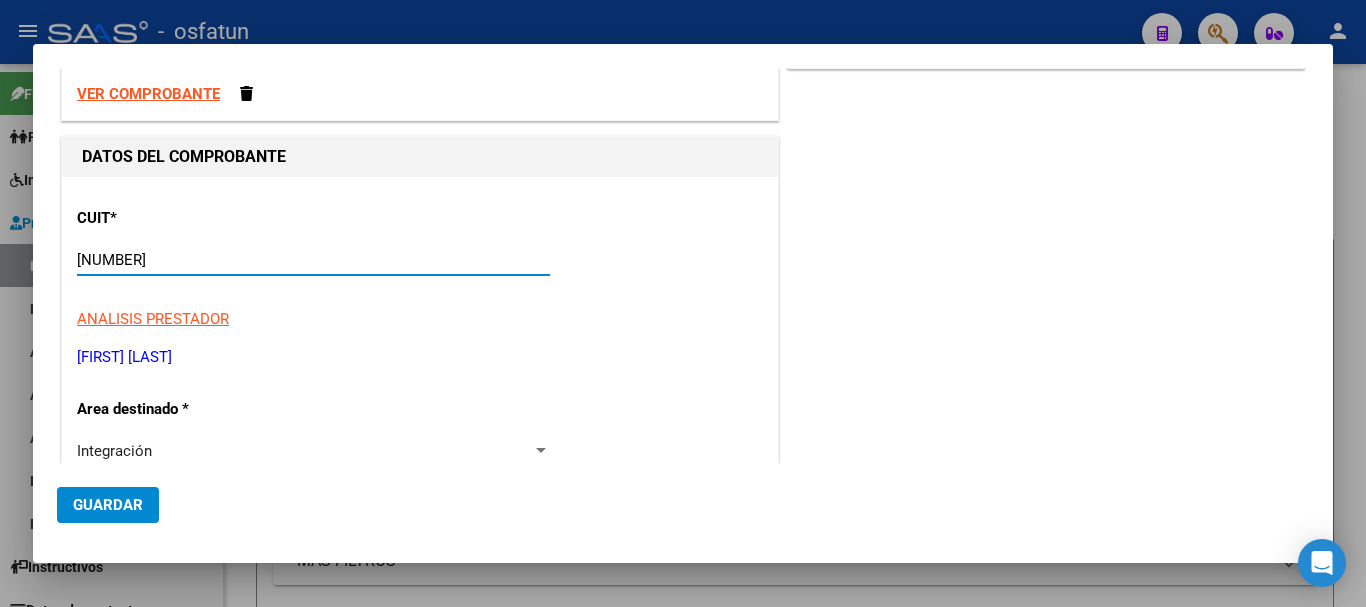 scroll, scrollTop: 100, scrollLeft: 0, axis: vertical 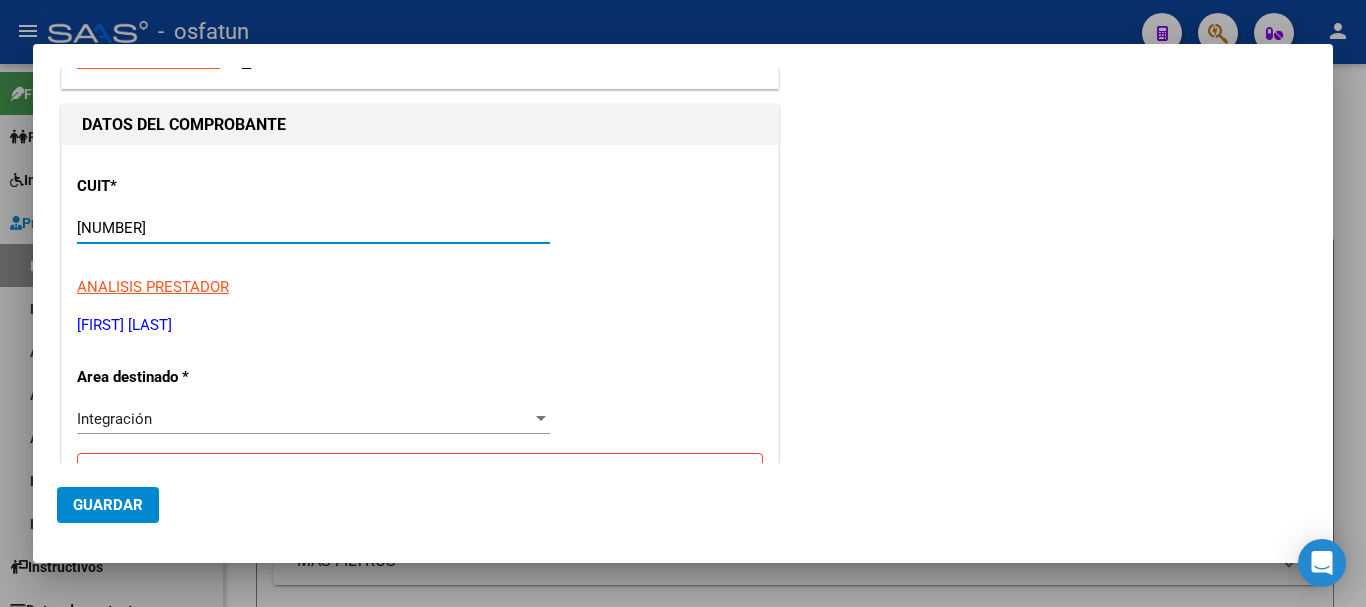 type on "[NUMBER]" 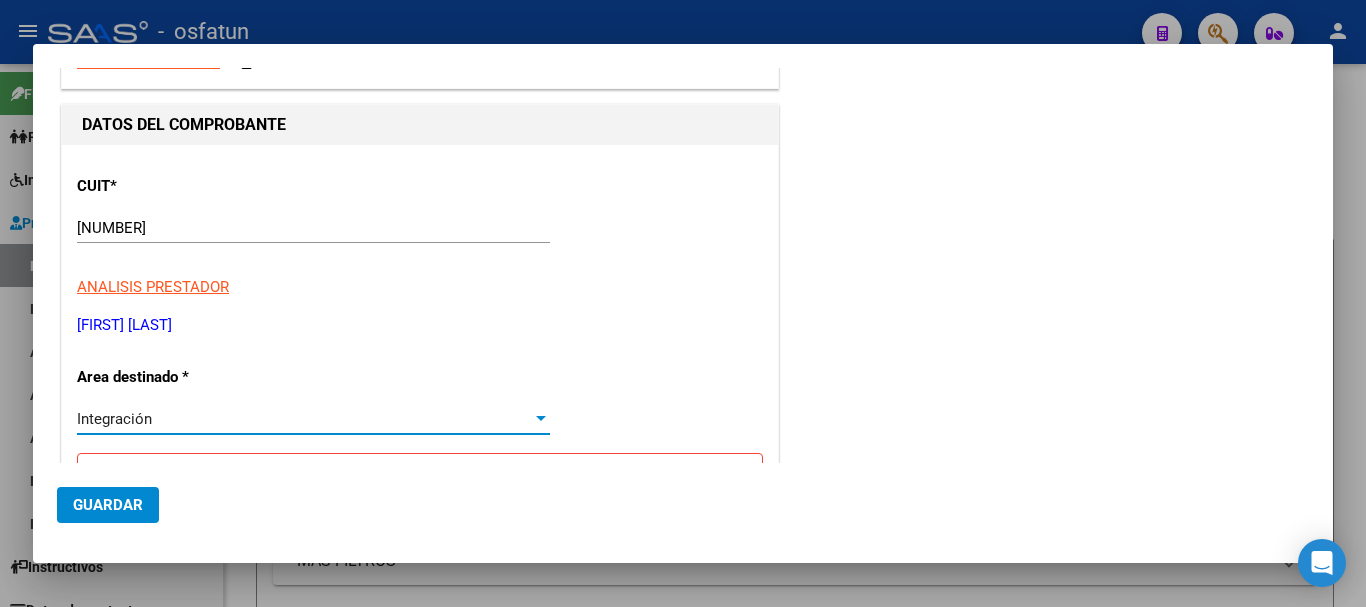 click on "Integración" at bounding box center (304, 419) 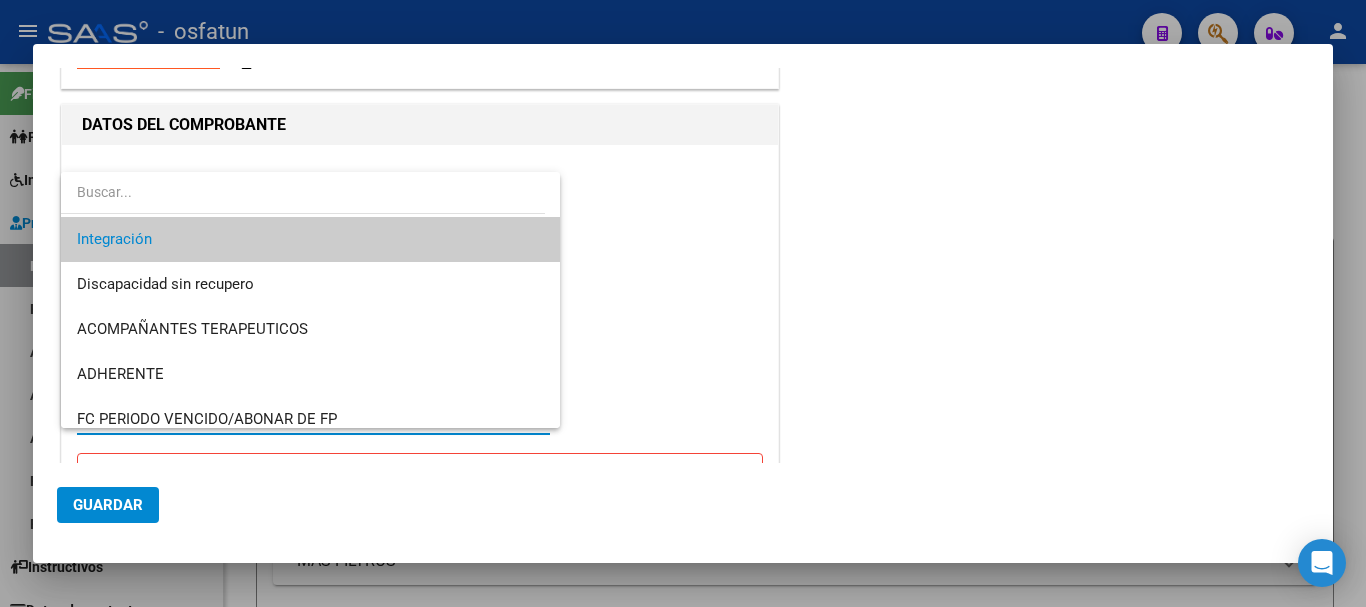 click on "Integración" at bounding box center (310, 239) 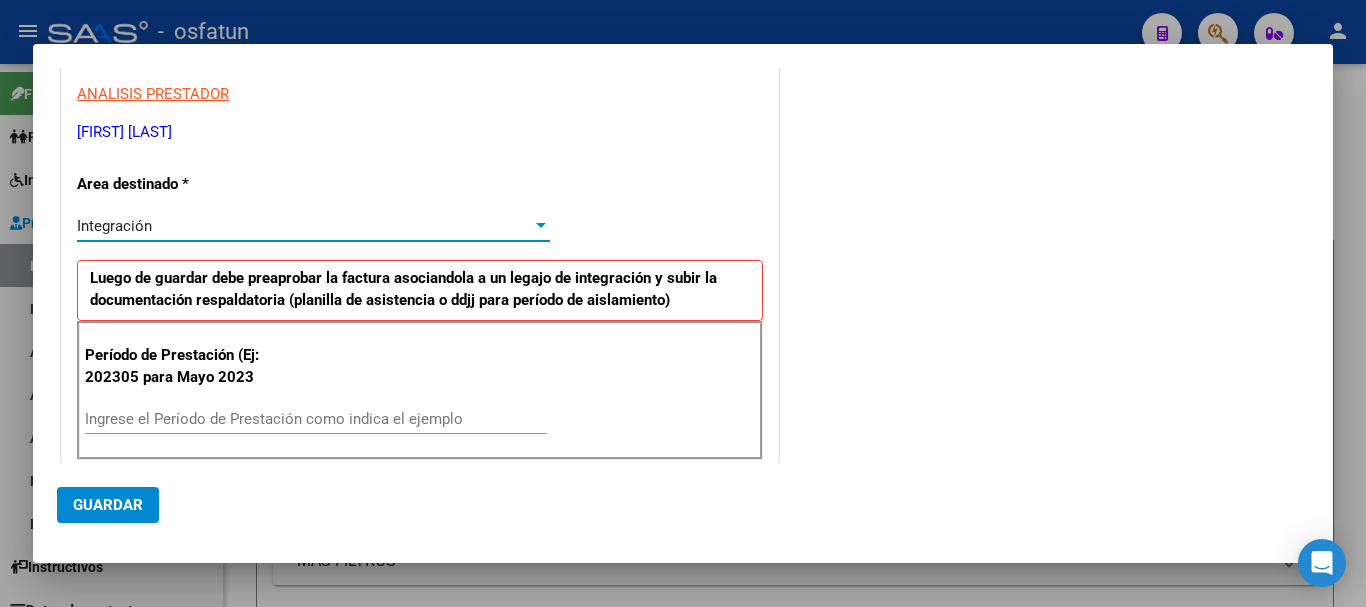 scroll, scrollTop: 300, scrollLeft: 0, axis: vertical 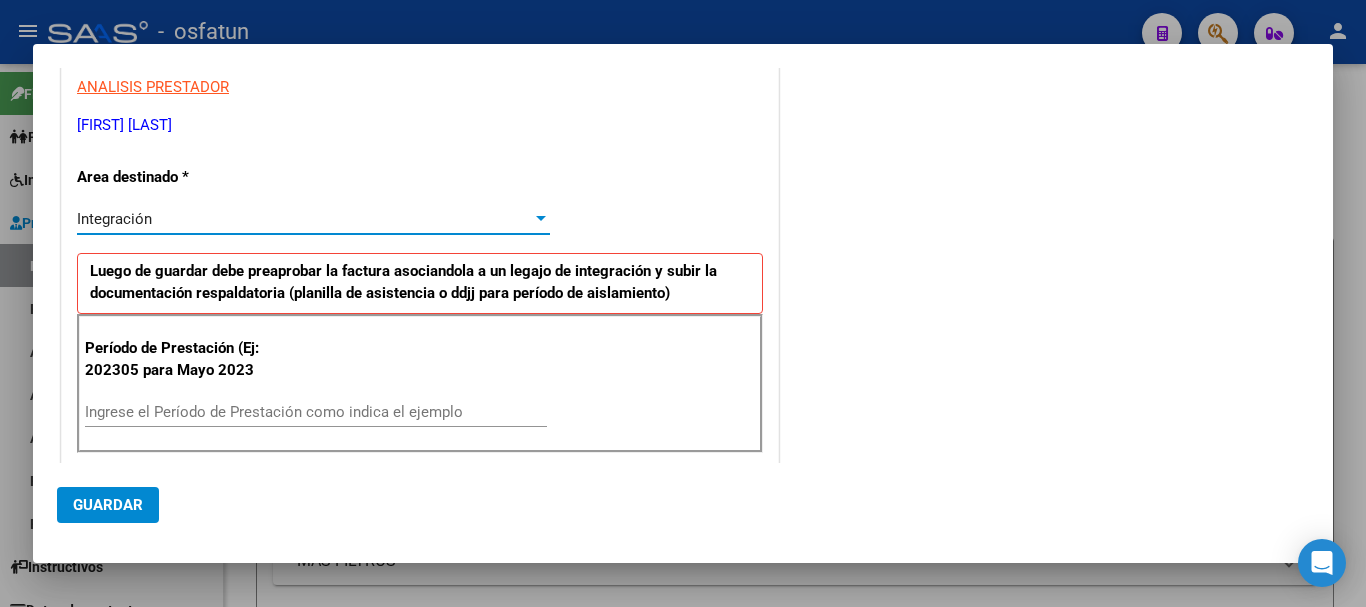 click on "Ingrese el Período de Prestación como indica el ejemplo" at bounding box center (316, 412) 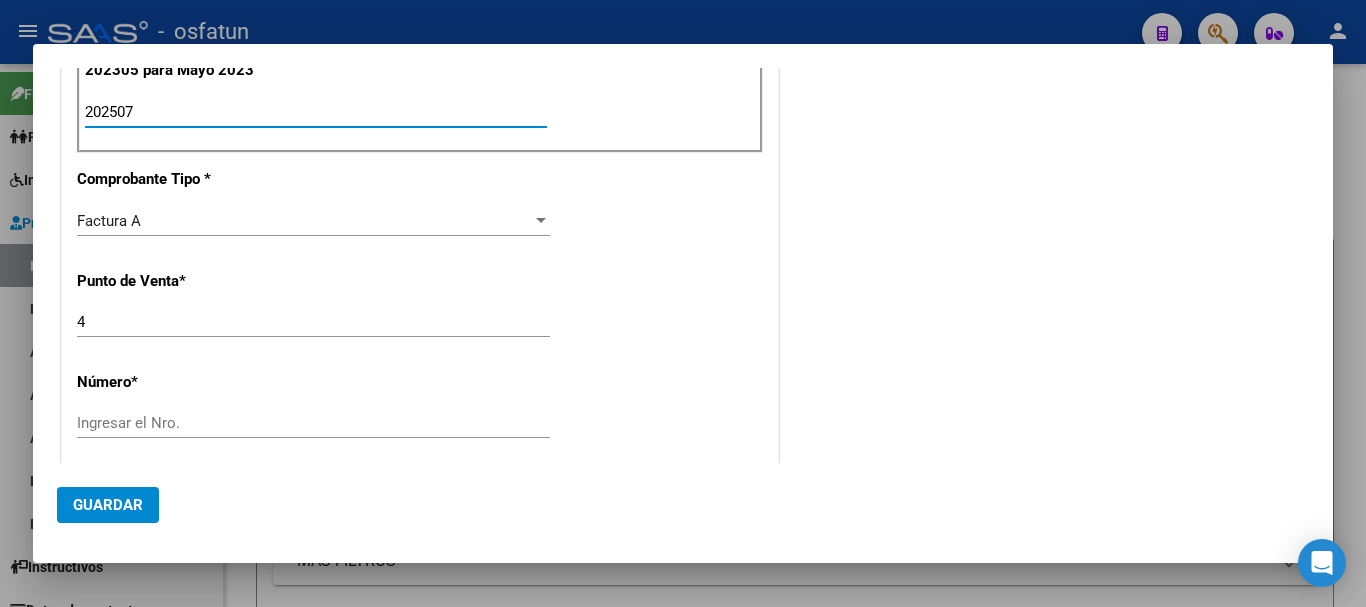 scroll, scrollTop: 700, scrollLeft: 0, axis: vertical 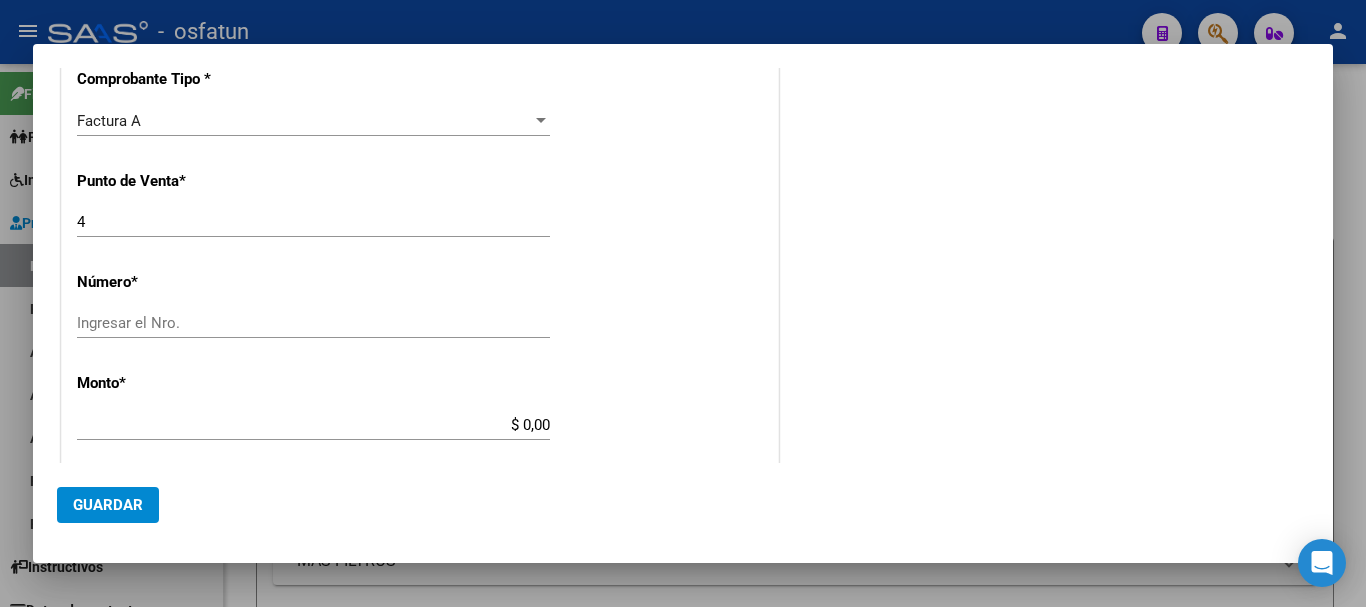 type on "202507" 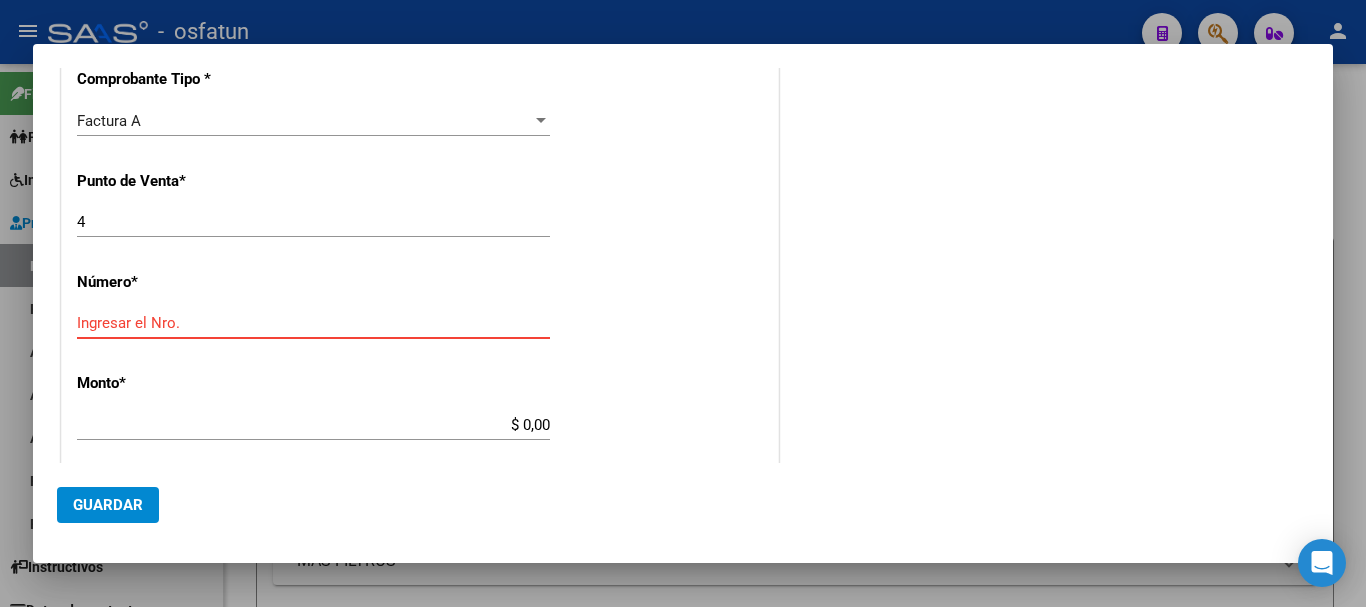click on "4" at bounding box center (313, 222) 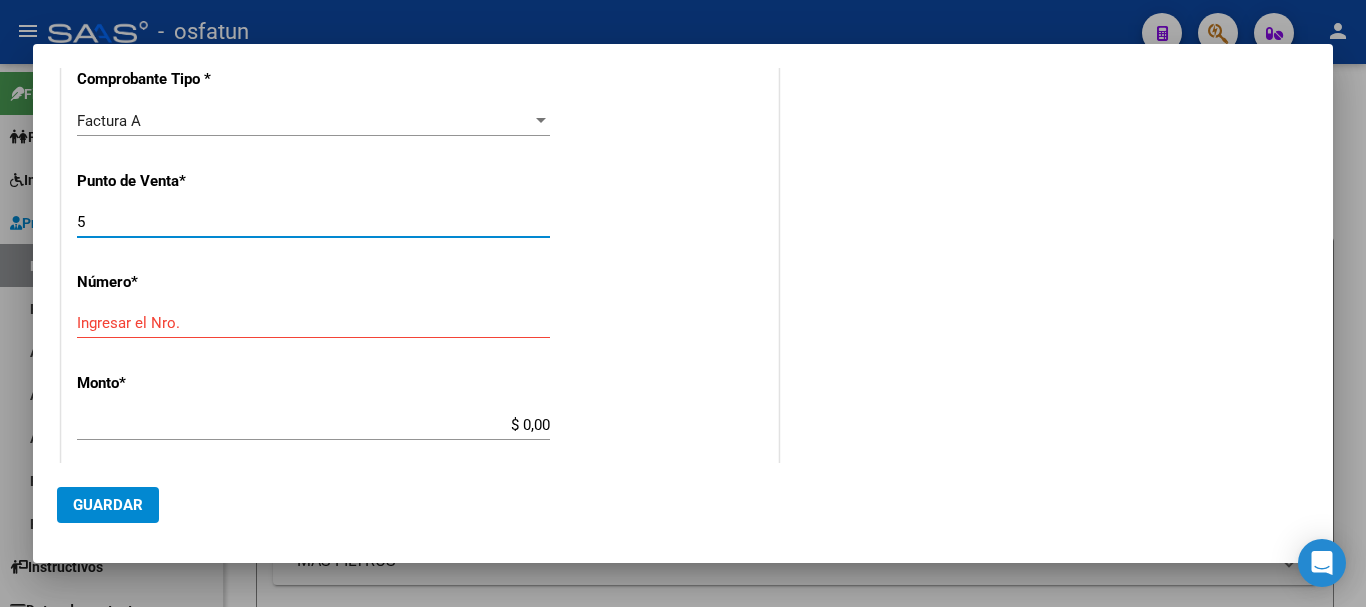 type on "5" 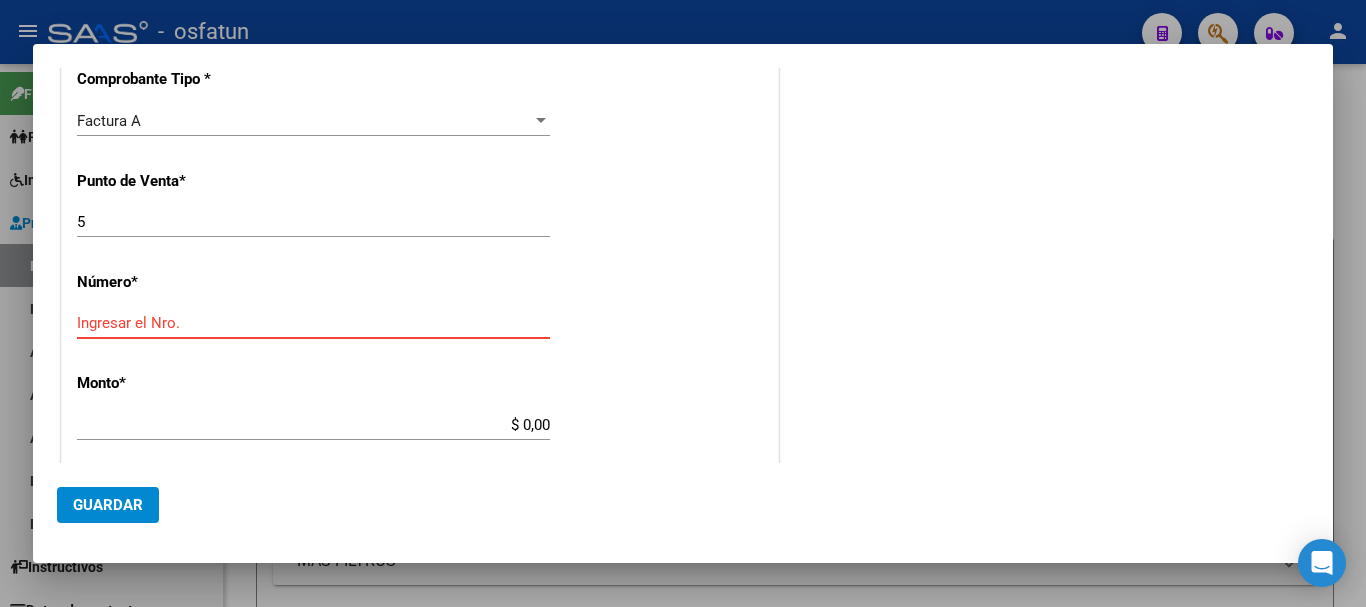 click on "Ingresar el Nro." at bounding box center [313, 323] 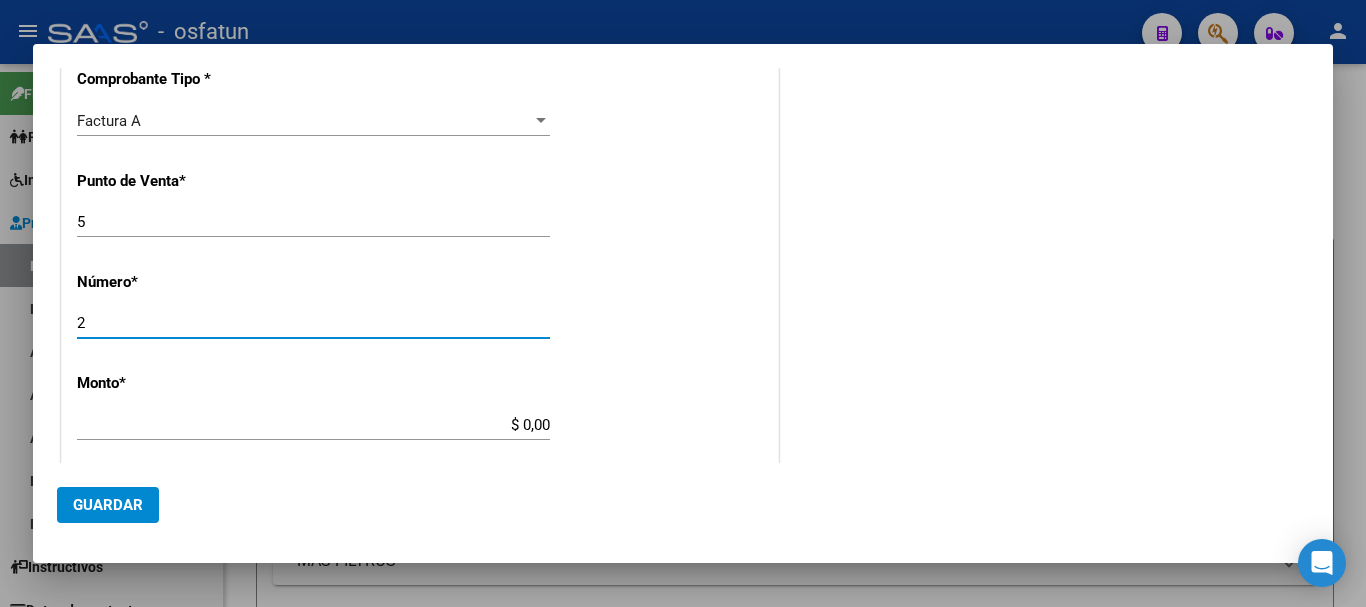 type on "2" 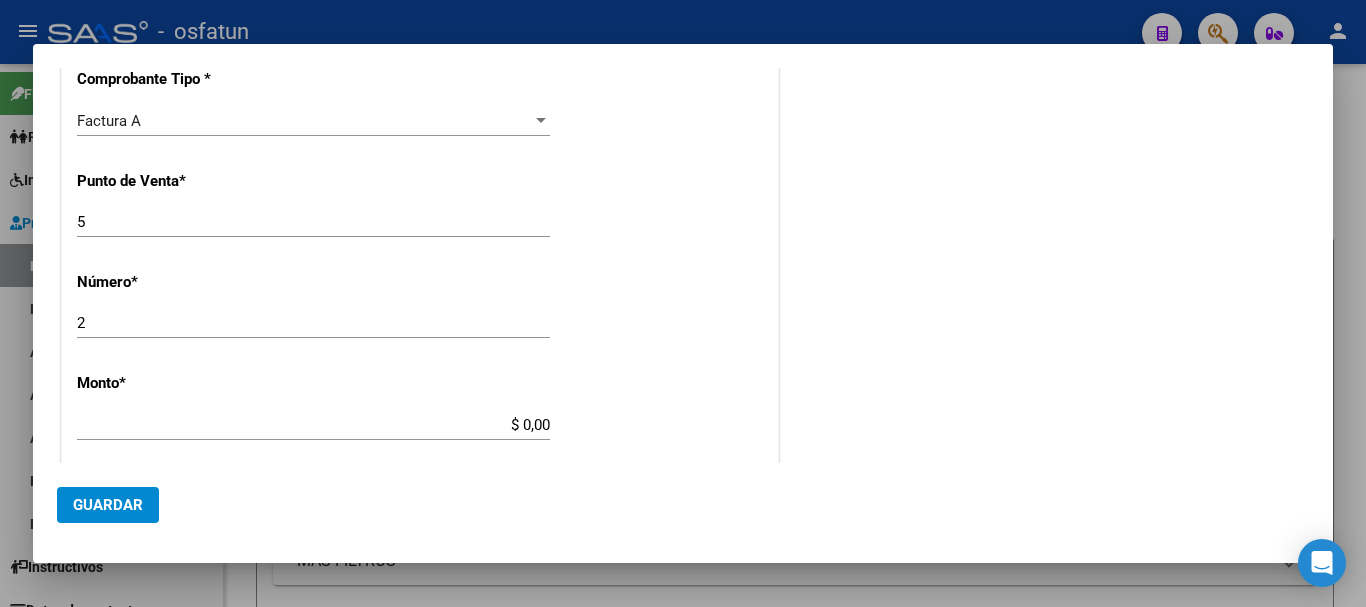 drag, startPoint x: 558, startPoint y: 420, endPoint x: 539, endPoint y: 425, distance: 19.646883 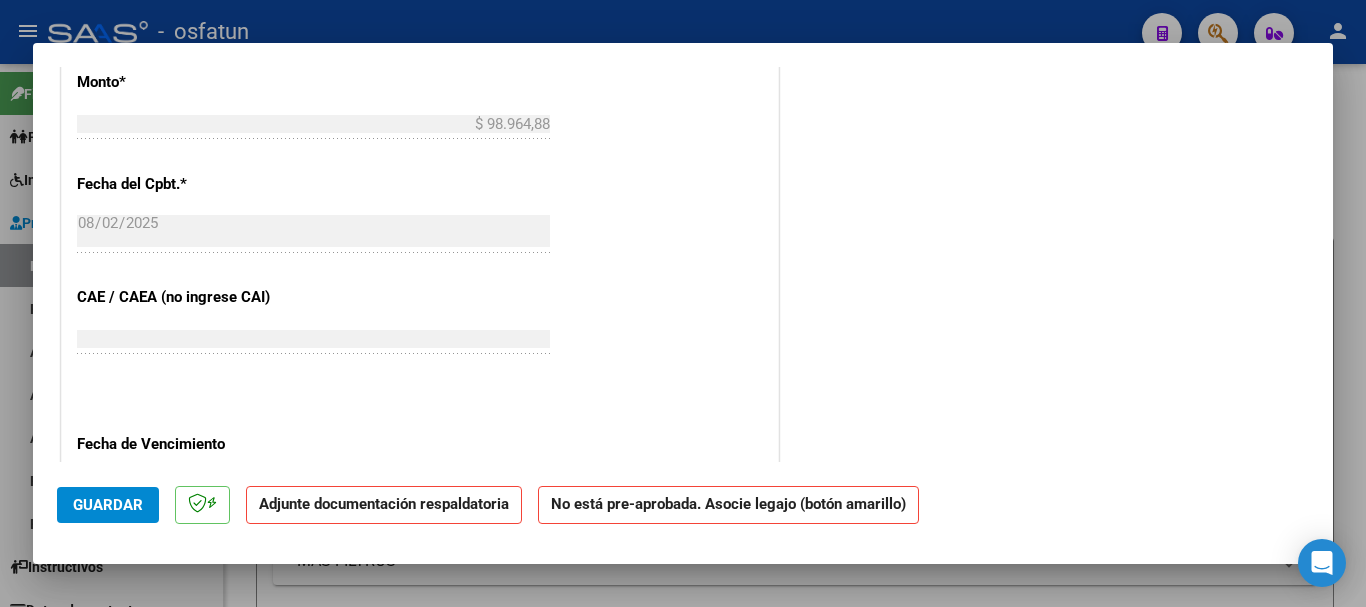 scroll, scrollTop: 1100, scrollLeft: 0, axis: vertical 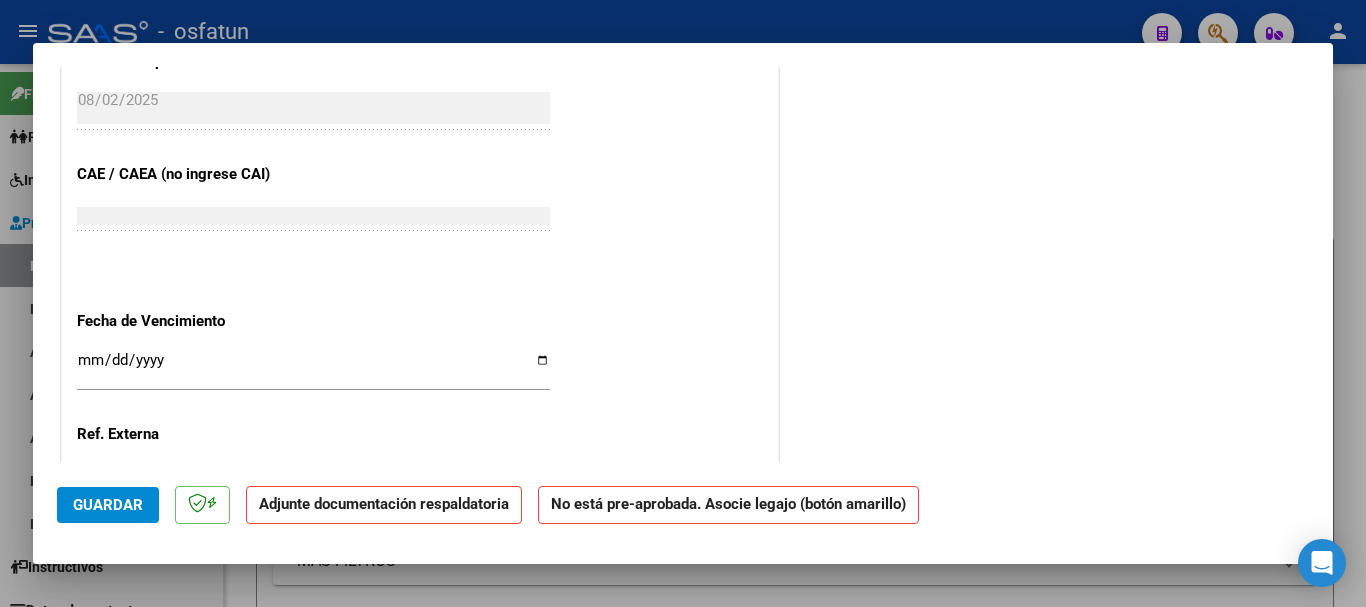 click on "Ingresar la fecha" at bounding box center [313, 368] 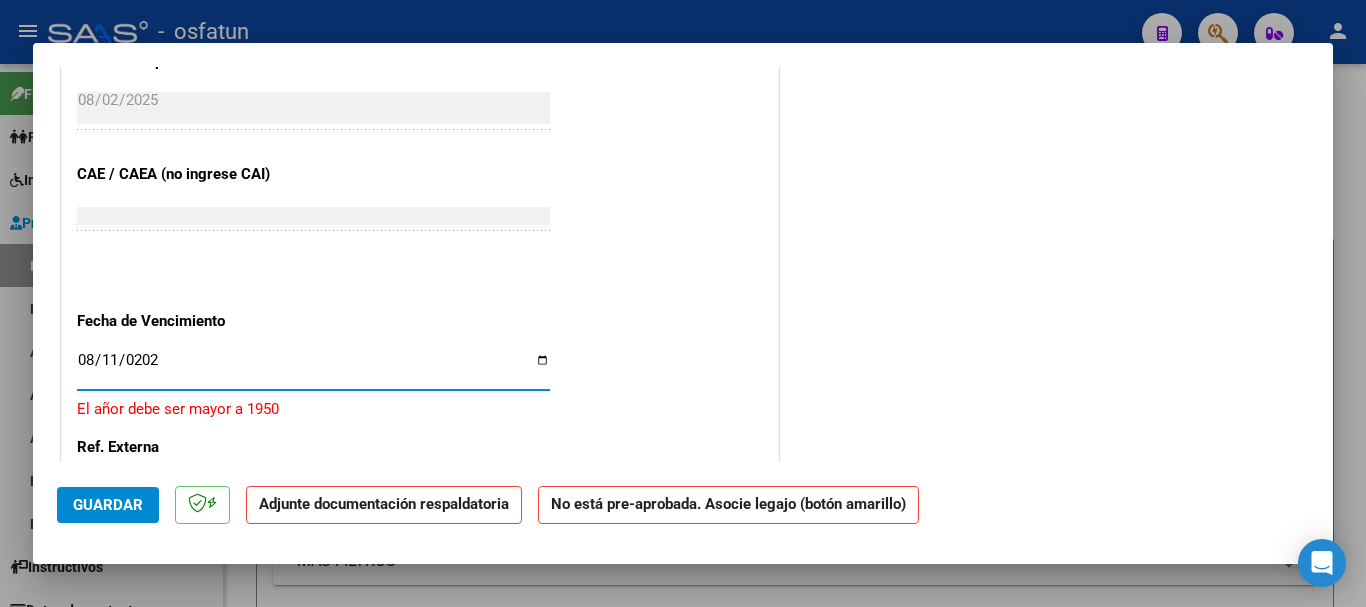 type on "2025-08-11" 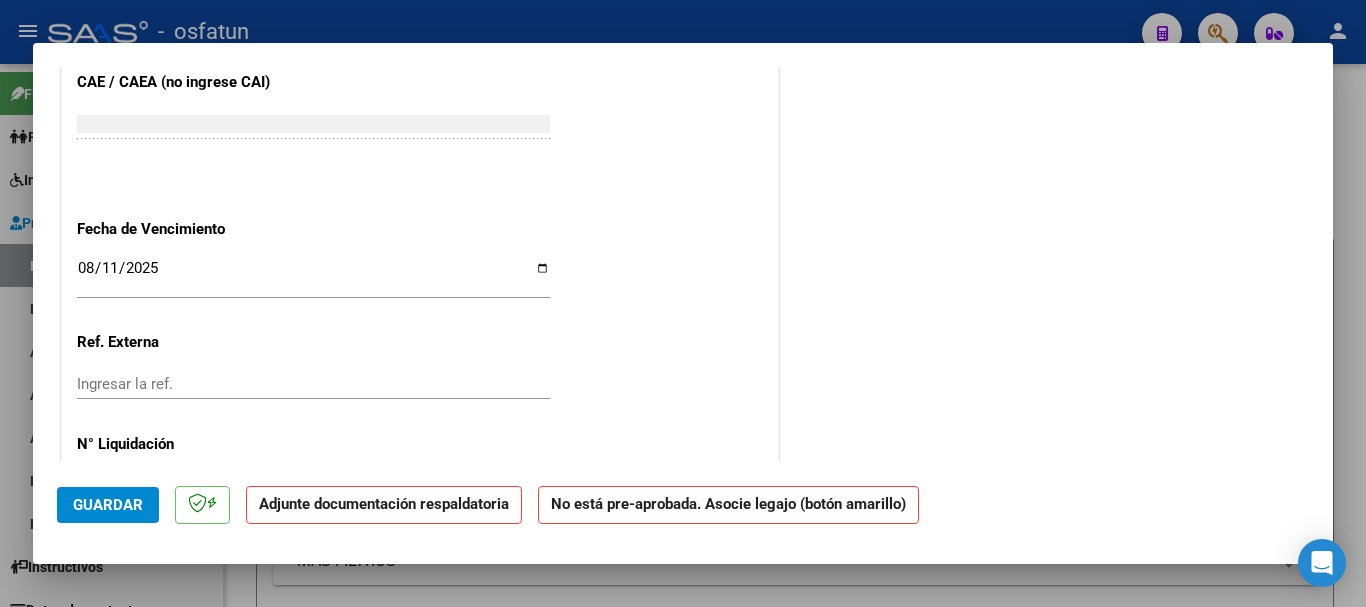 scroll, scrollTop: 1269, scrollLeft: 0, axis: vertical 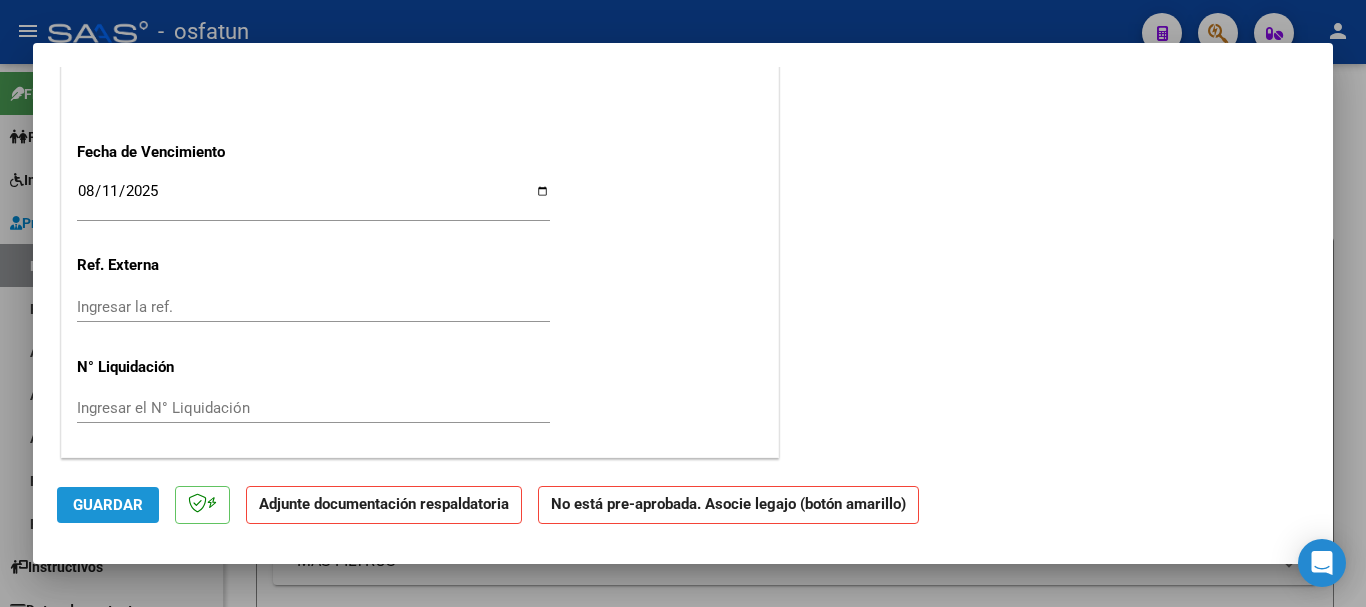 click on "Guardar" 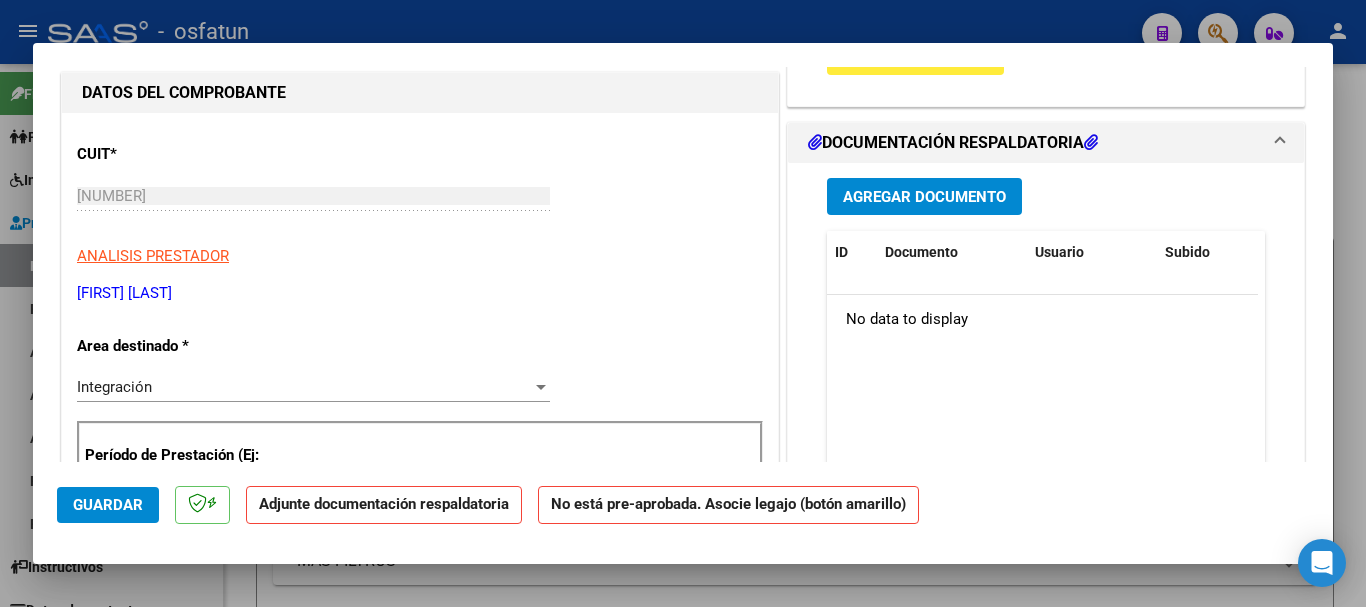 scroll, scrollTop: 69, scrollLeft: 0, axis: vertical 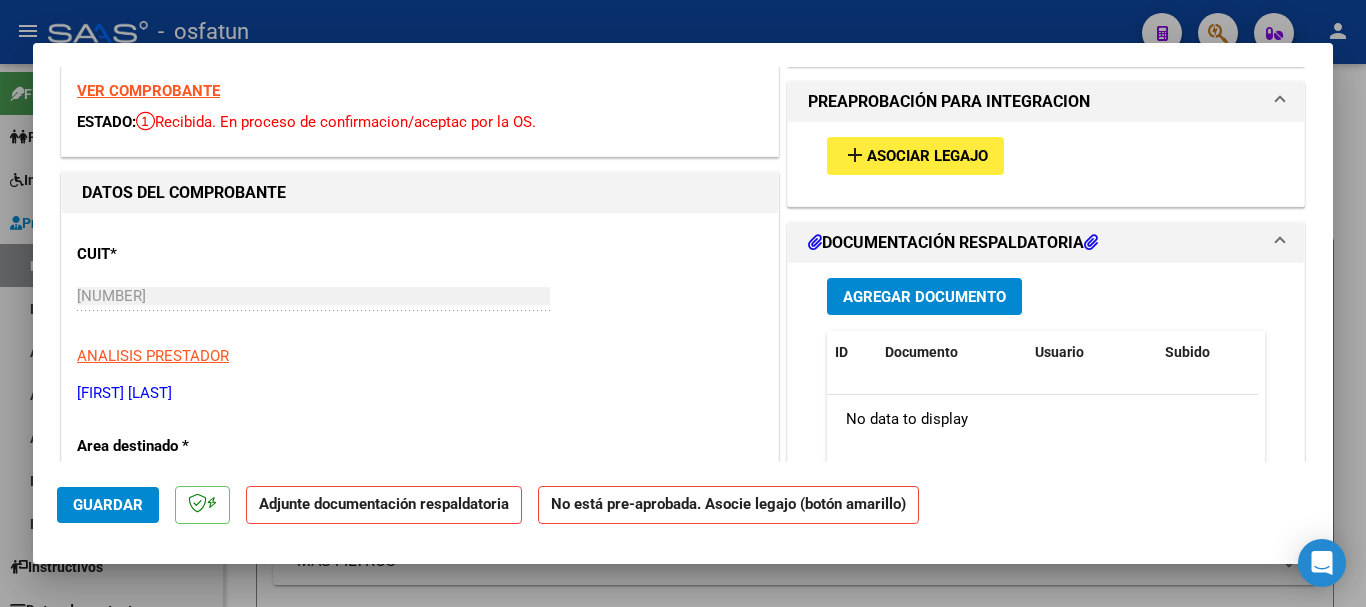 click on "Agregar Documento" at bounding box center (924, 297) 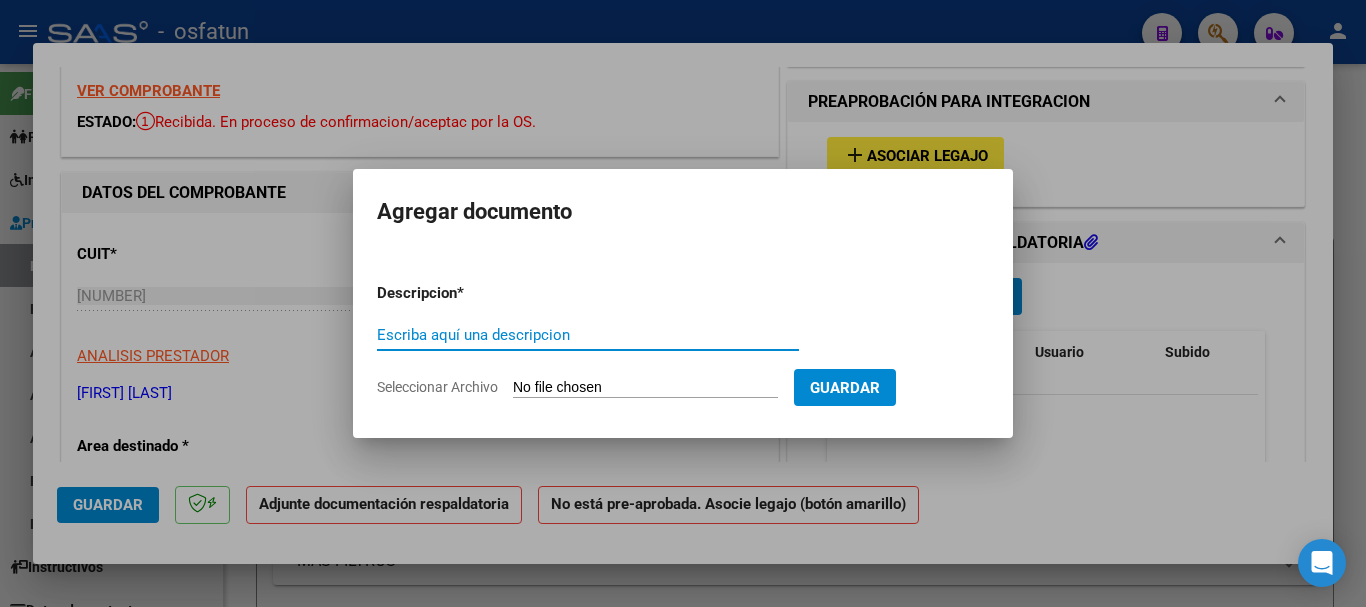 click on "Escriba aquí una descripcion" at bounding box center (588, 335) 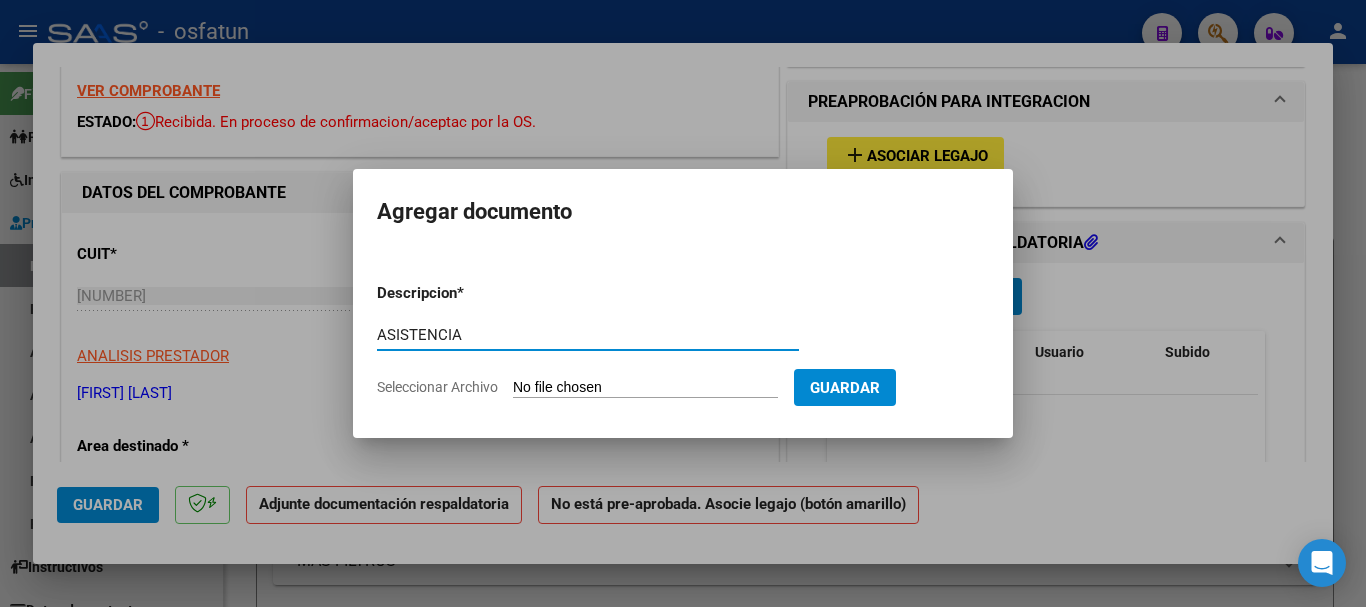type on "ASISTENCIA" 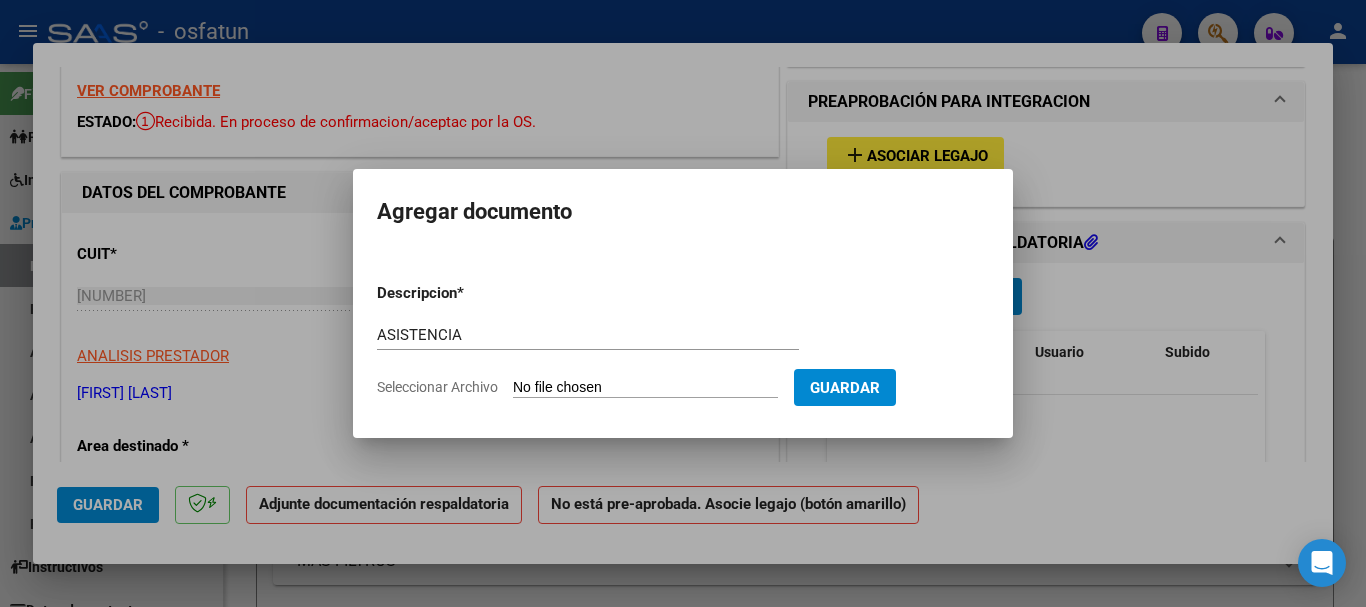 click on "Seleccionar Archivo" at bounding box center (645, 388) 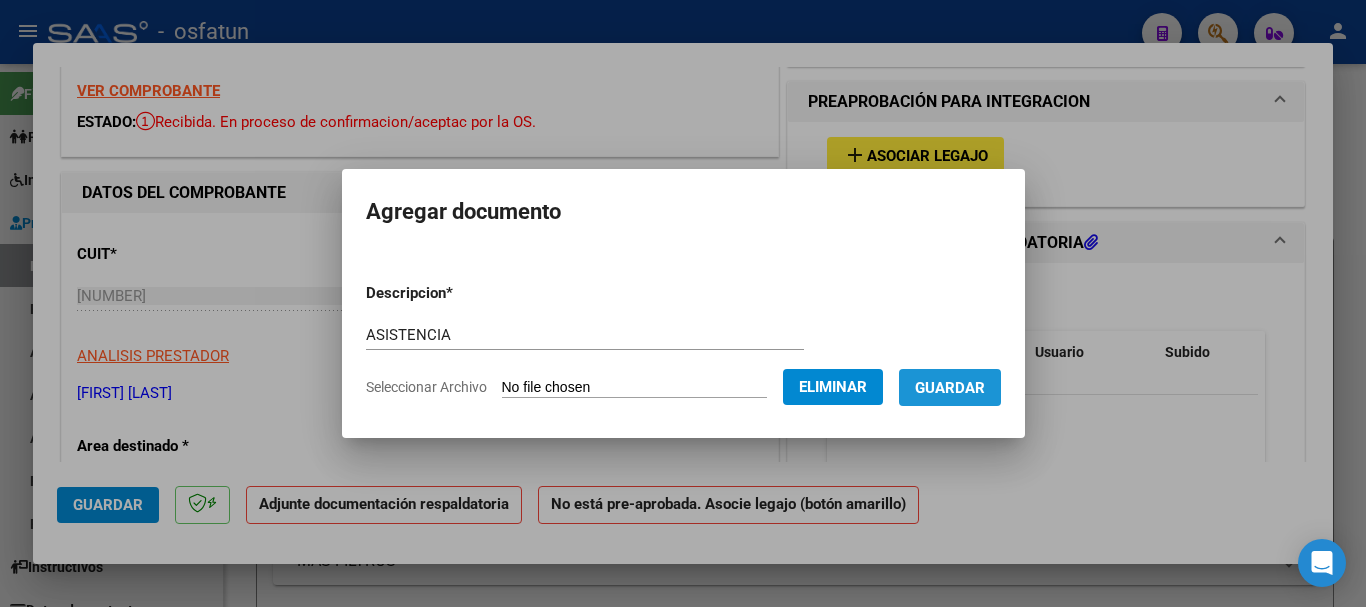 click on "Guardar" at bounding box center [950, 388] 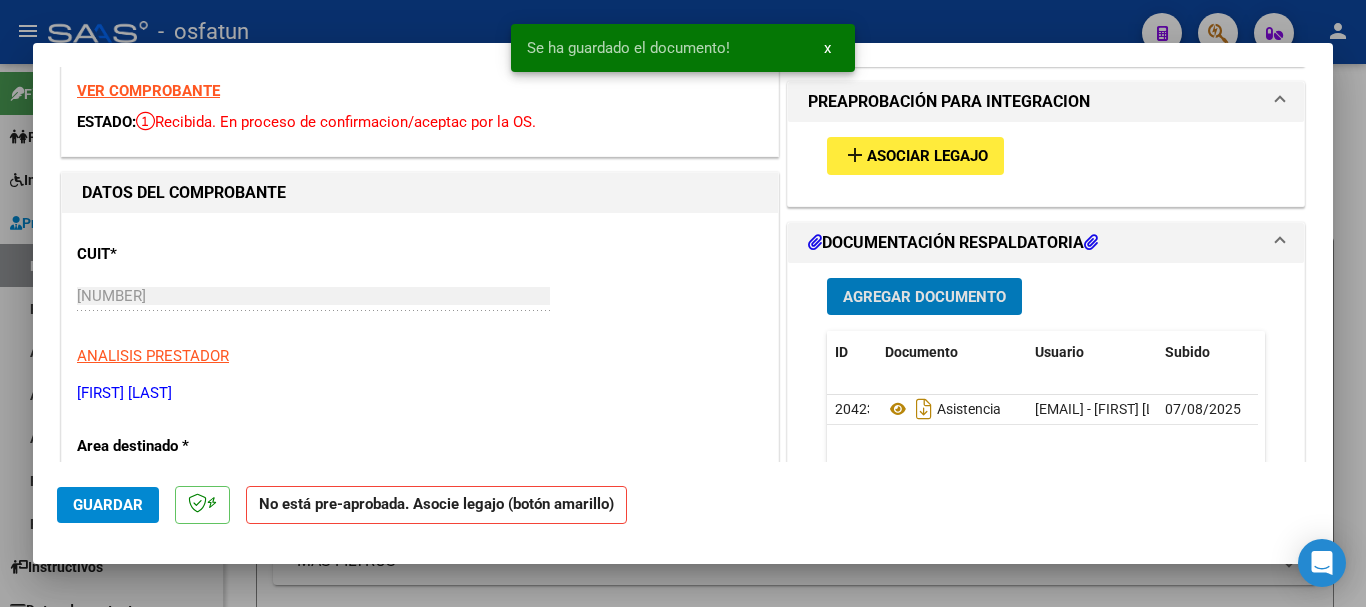 click on "Asociar Legajo" at bounding box center (927, 157) 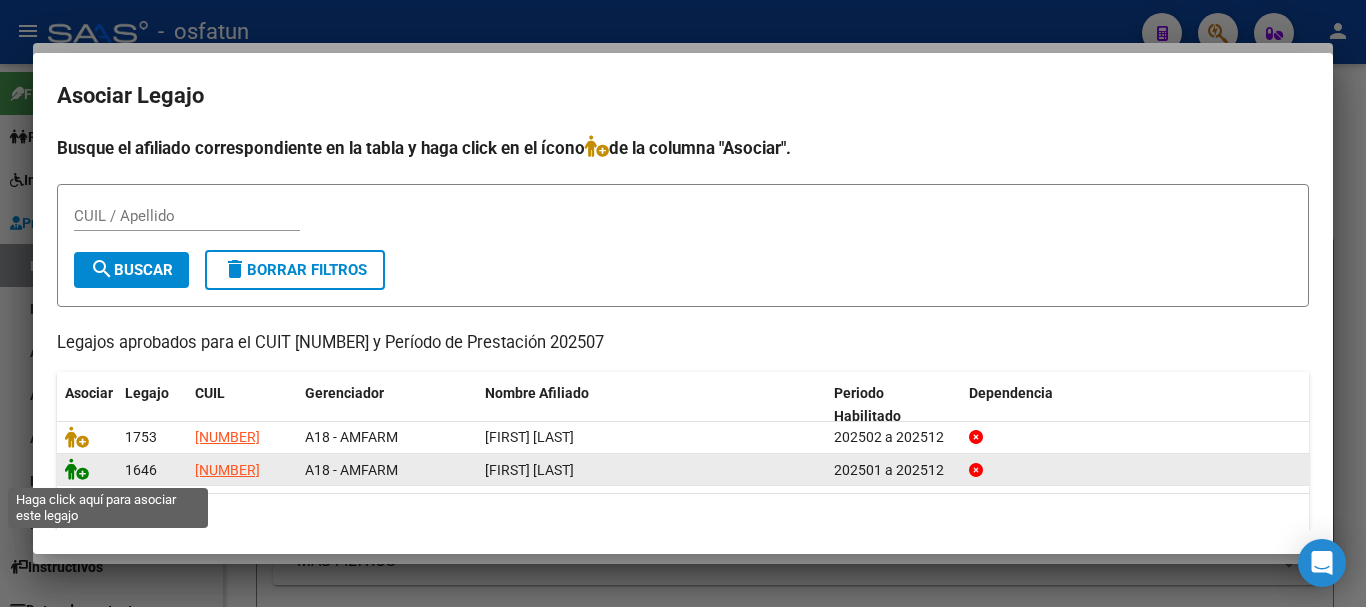 click 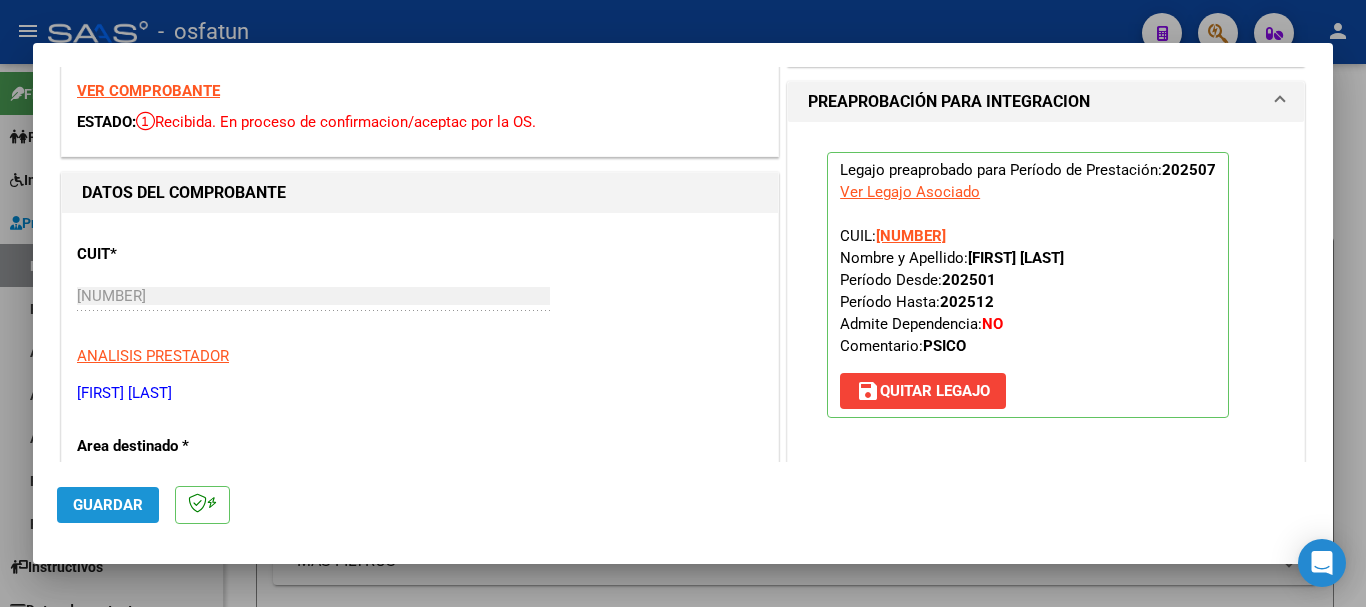 click on "Guardar" 